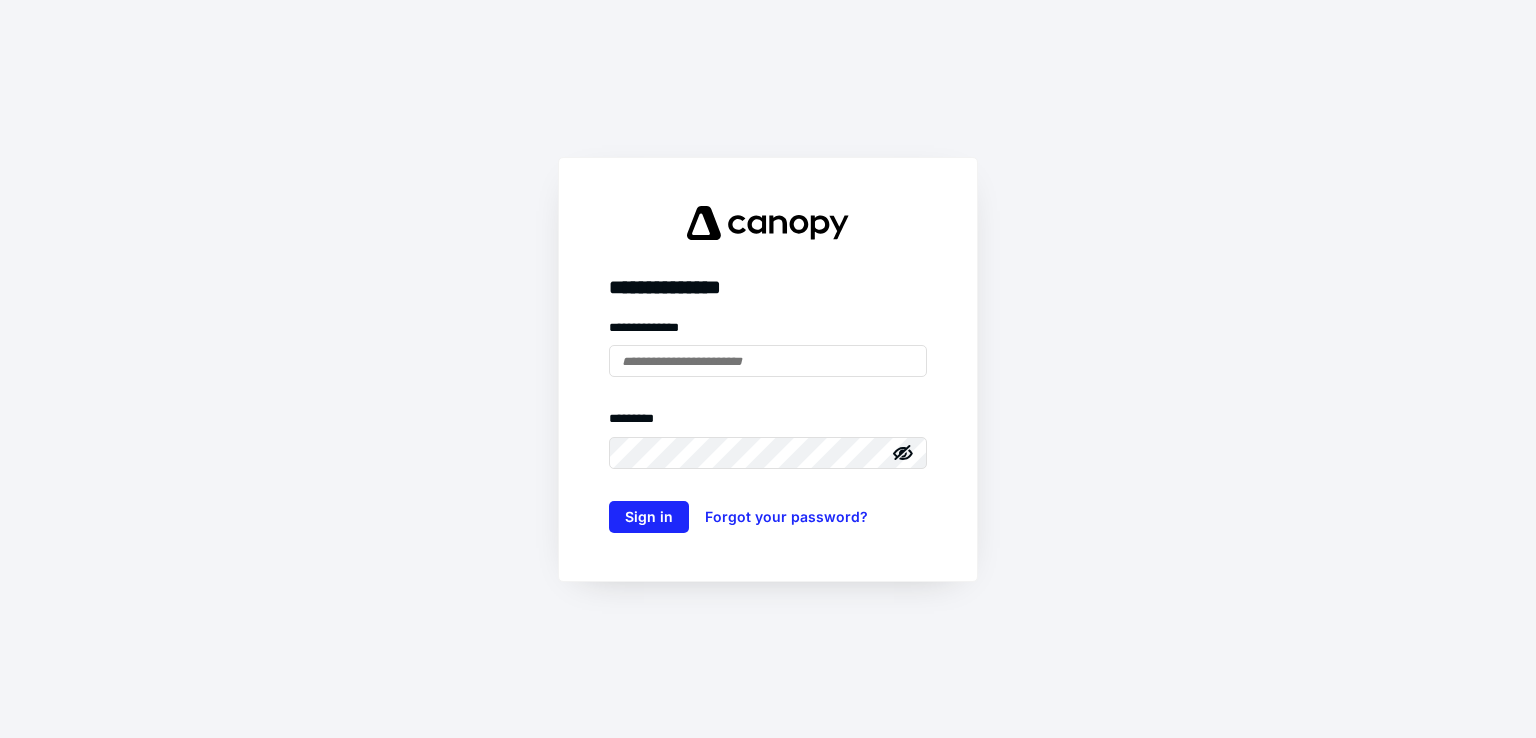 scroll, scrollTop: 0, scrollLeft: 0, axis: both 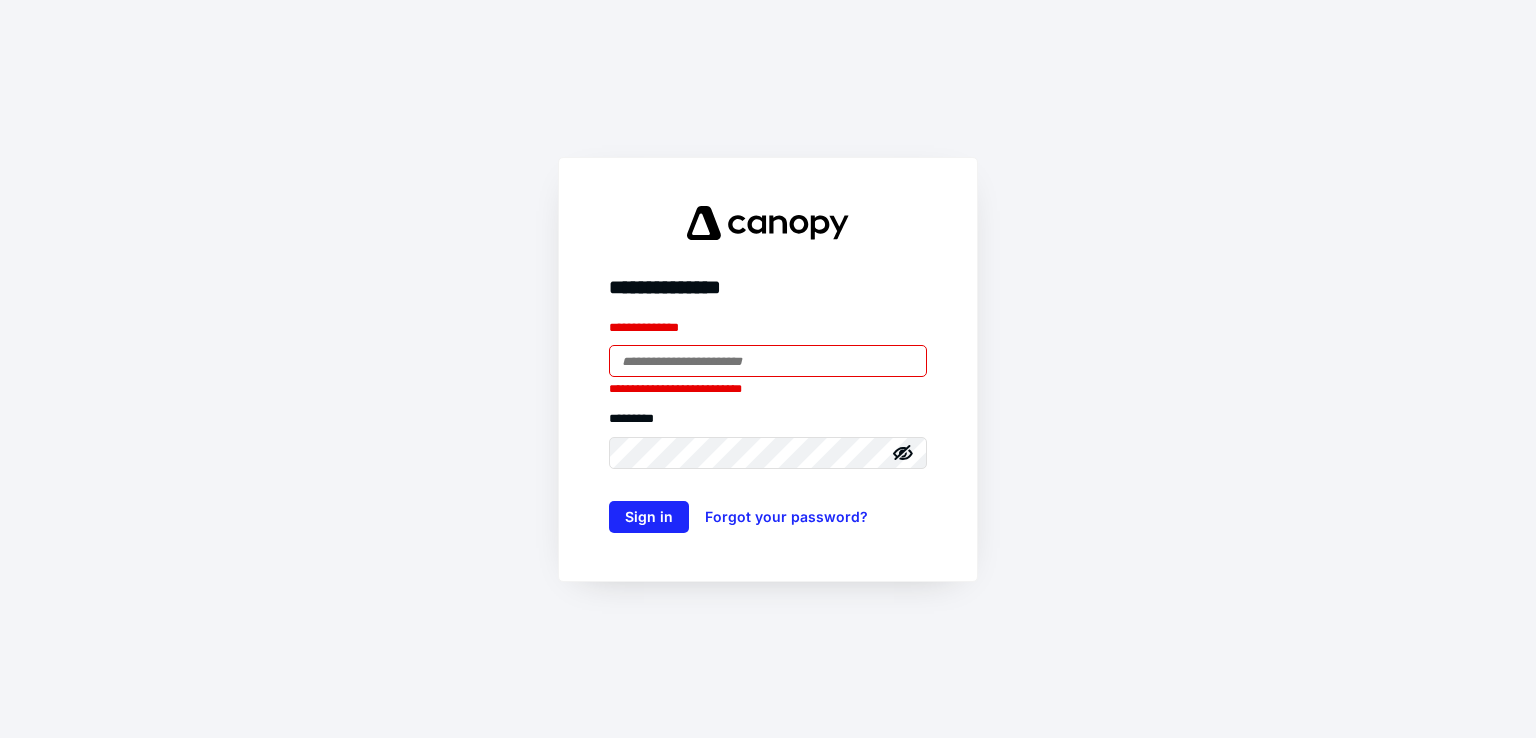 click at bounding box center [768, 361] 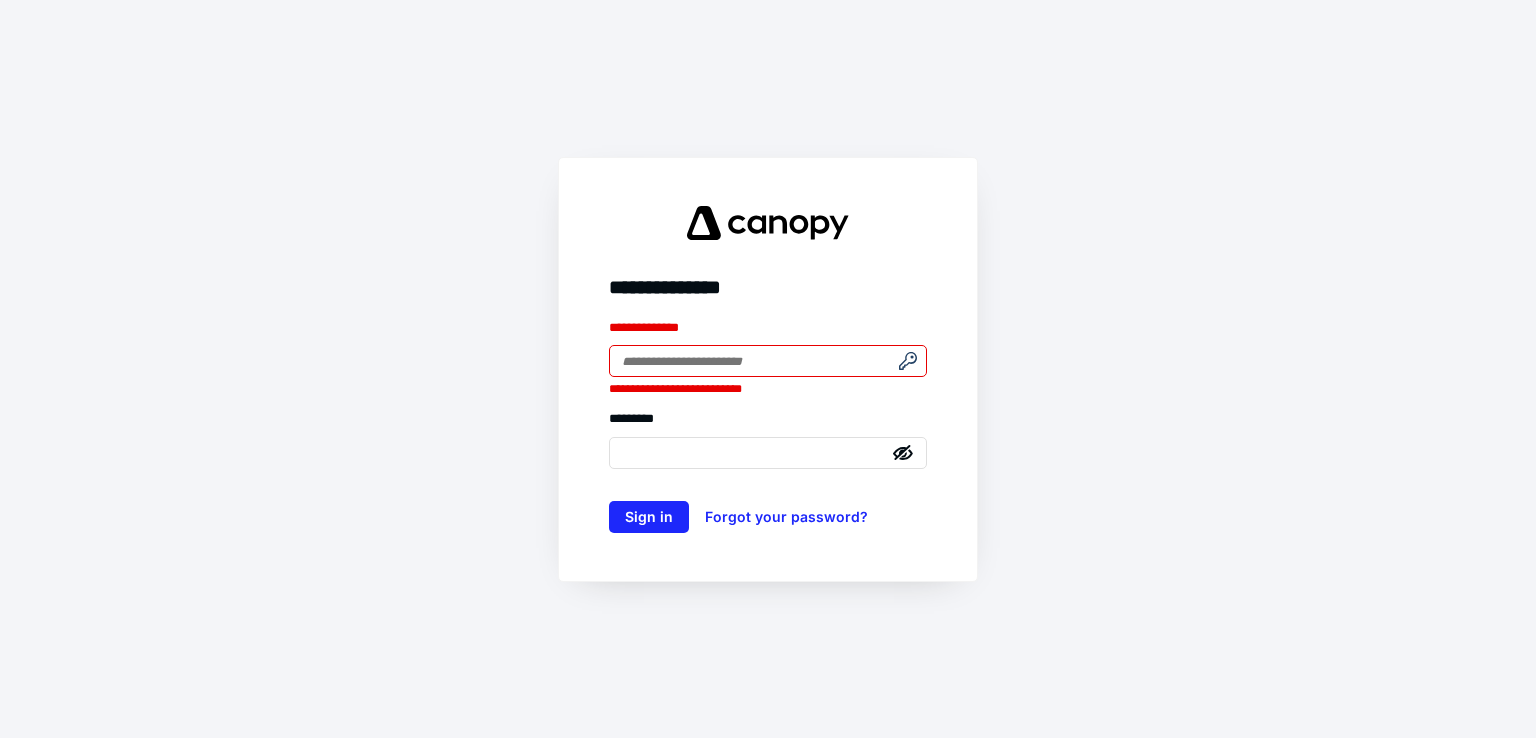 type on "**********" 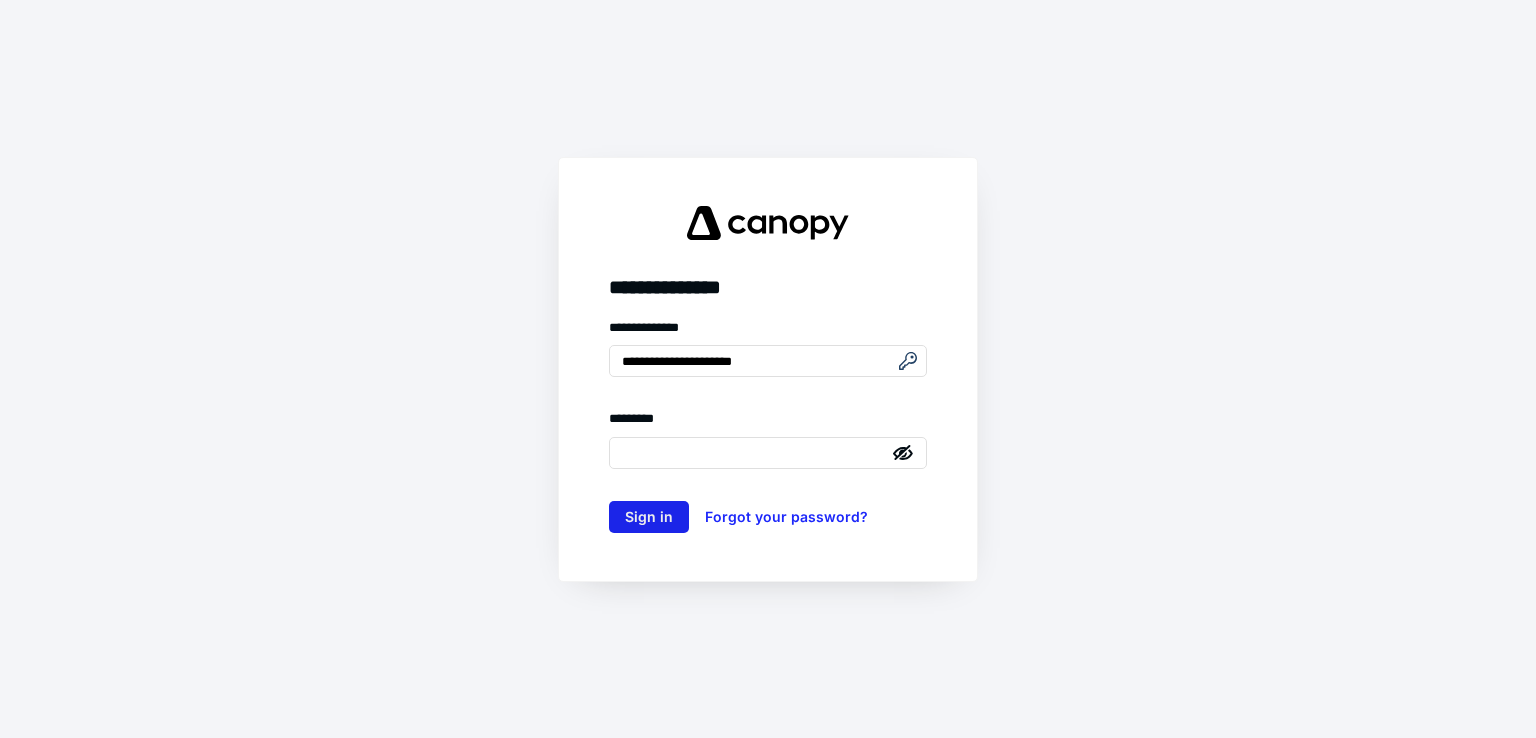 click on "Sign in" at bounding box center [649, 517] 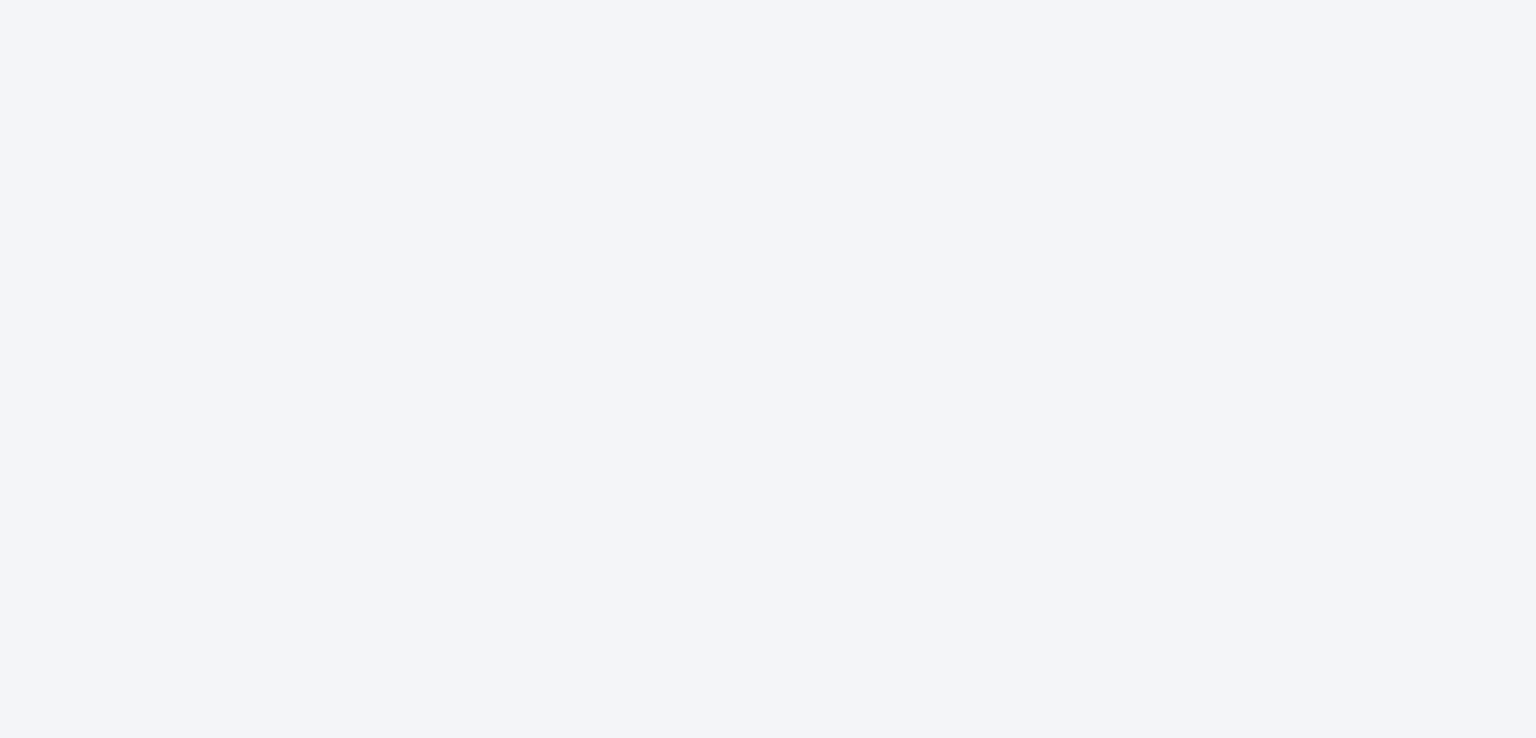scroll, scrollTop: 0, scrollLeft: 0, axis: both 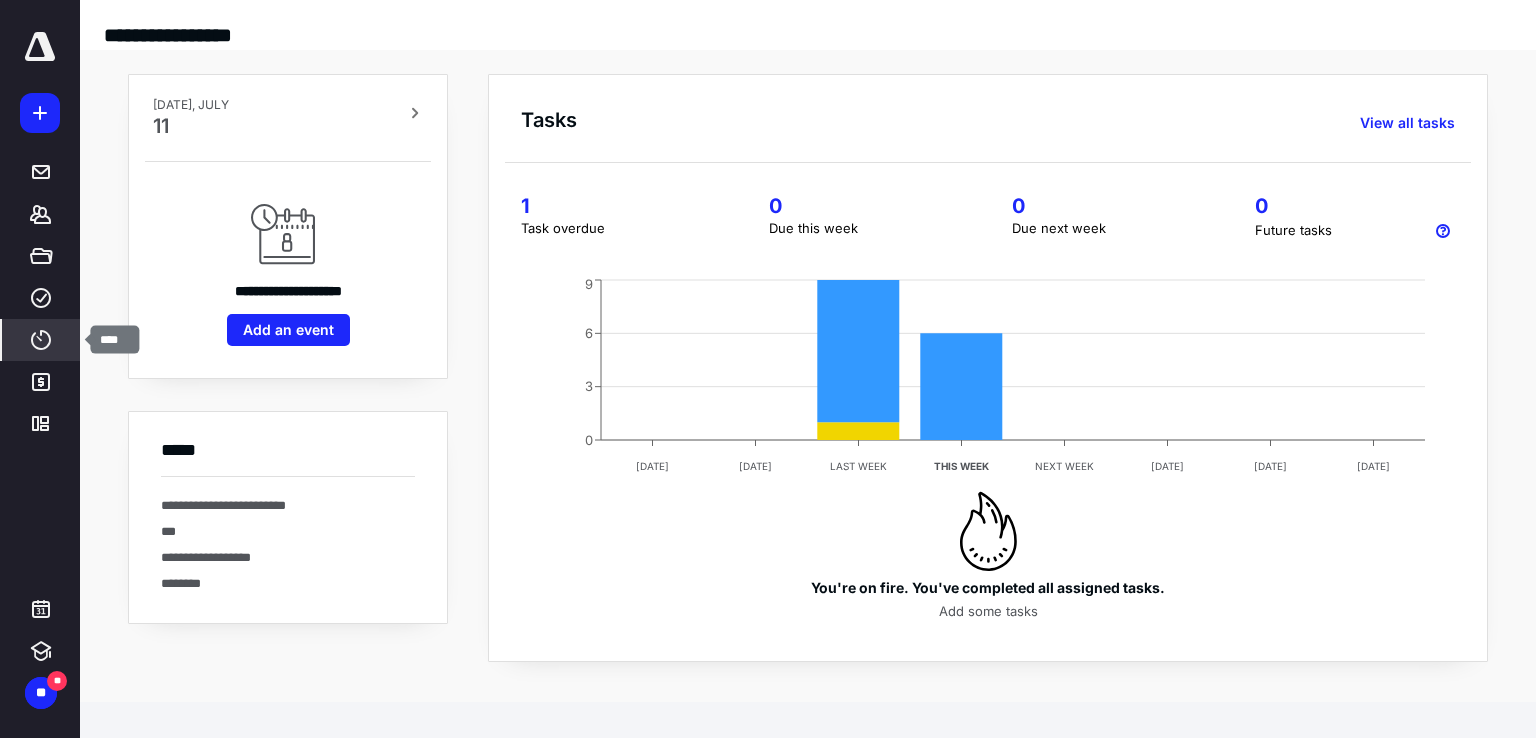 click 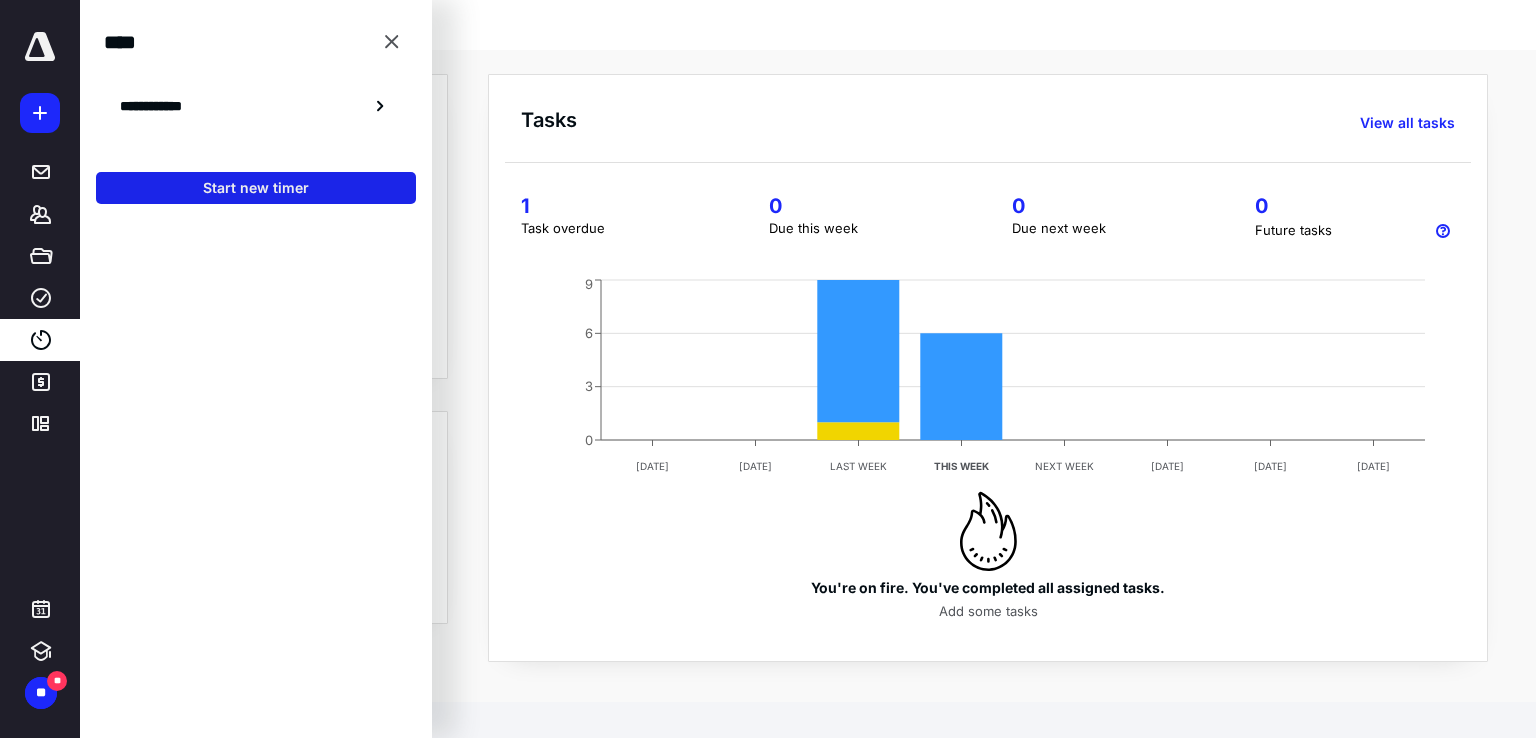click on "Start new timer" at bounding box center (256, 188) 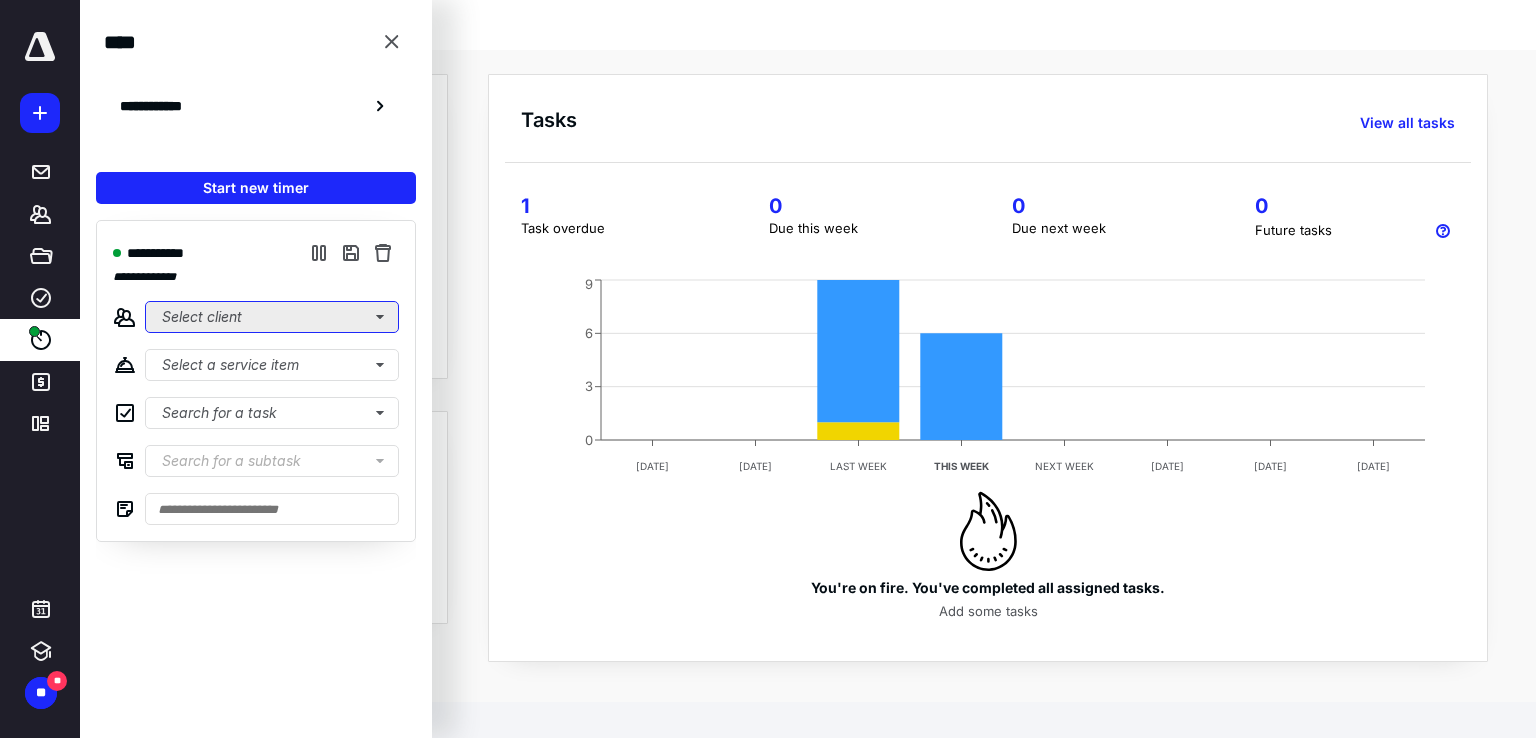 click on "Select client" at bounding box center [272, 317] 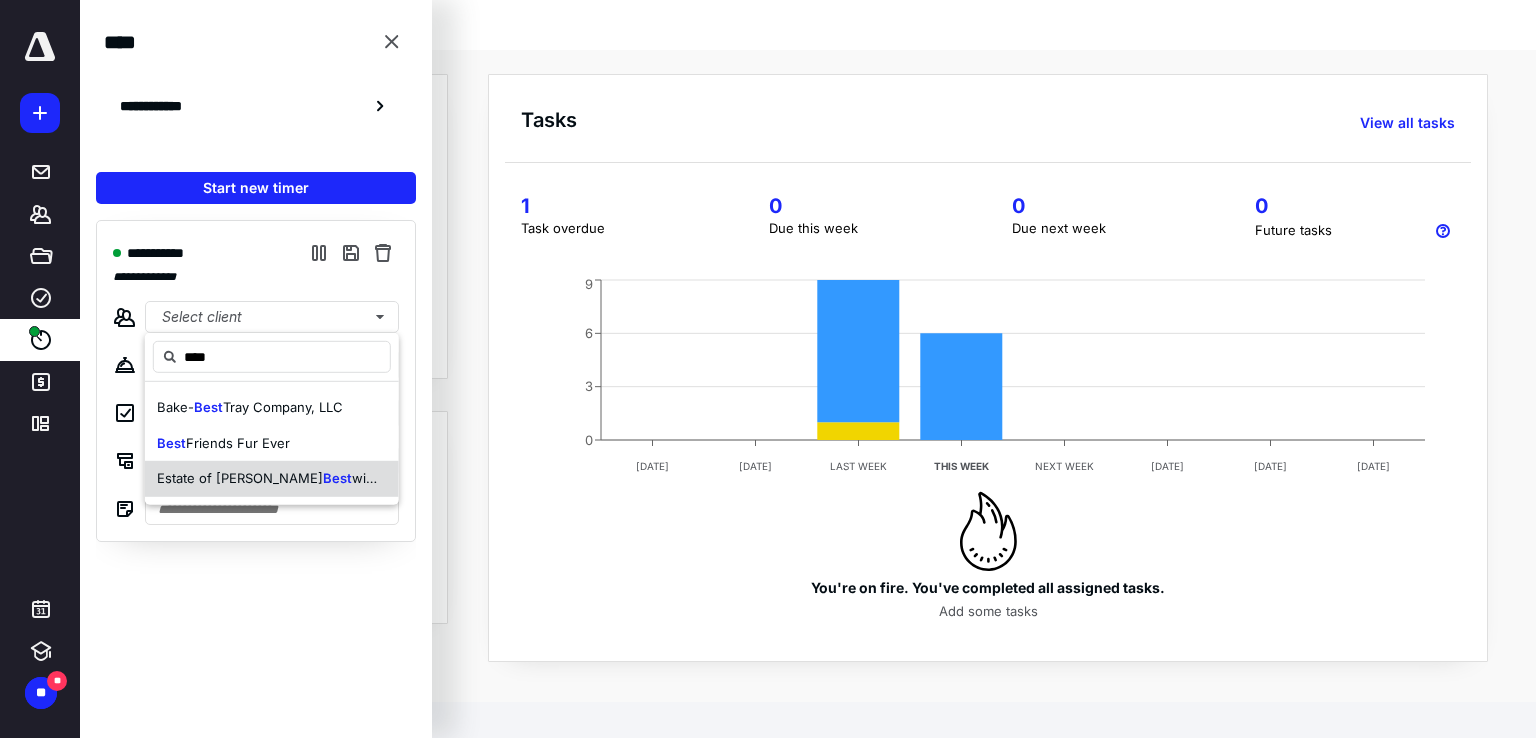 click on "Estate of Richard" at bounding box center (240, 478) 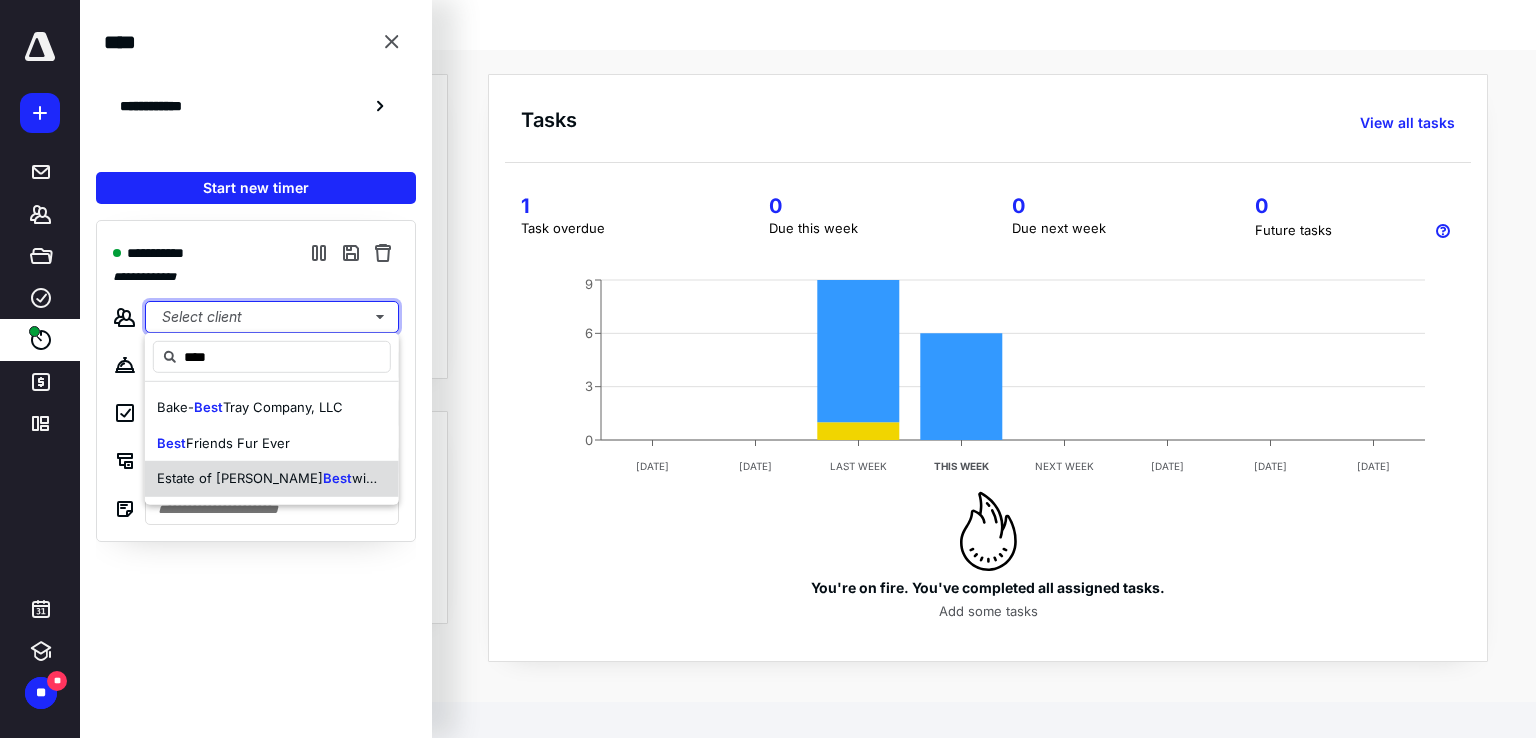 type 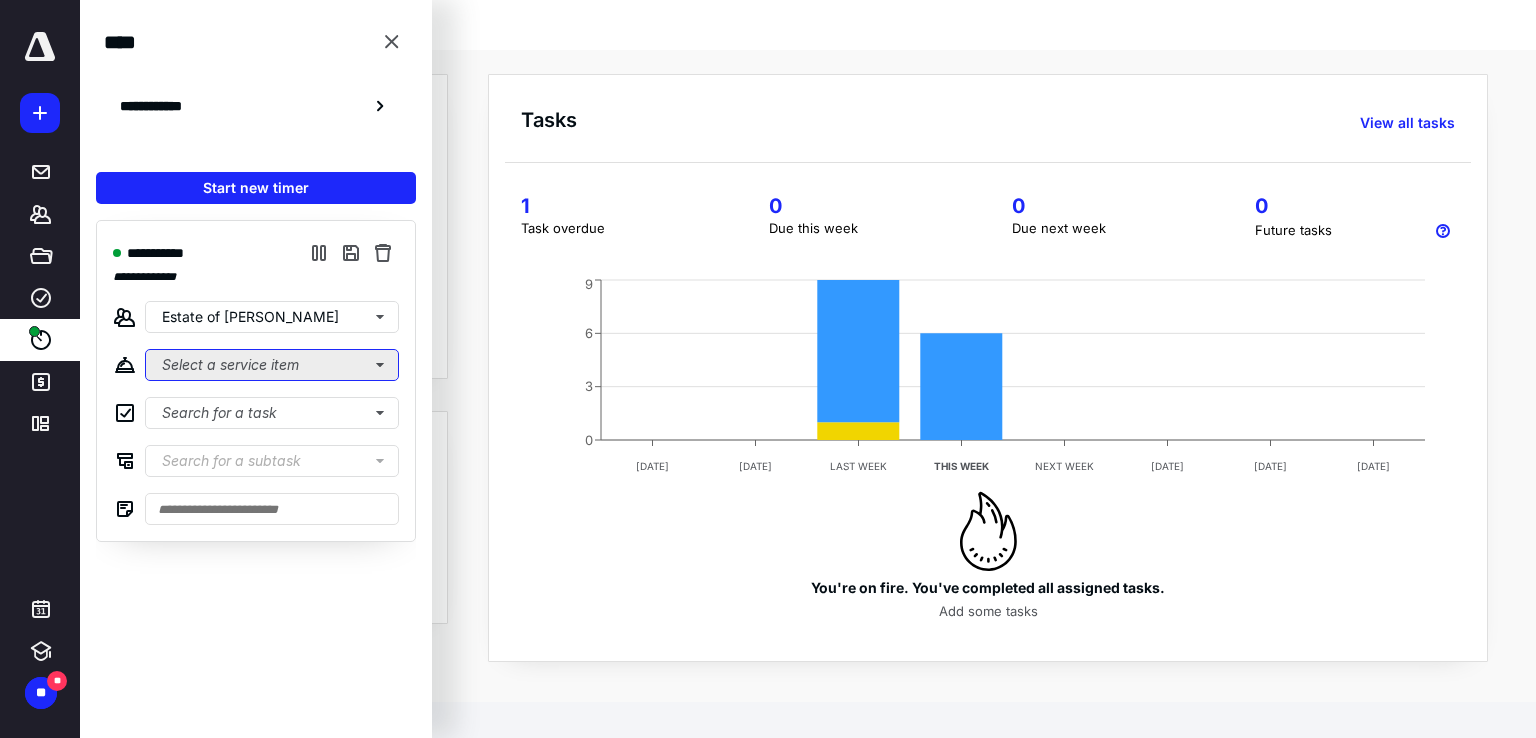 click on "Select a service item" at bounding box center [272, 365] 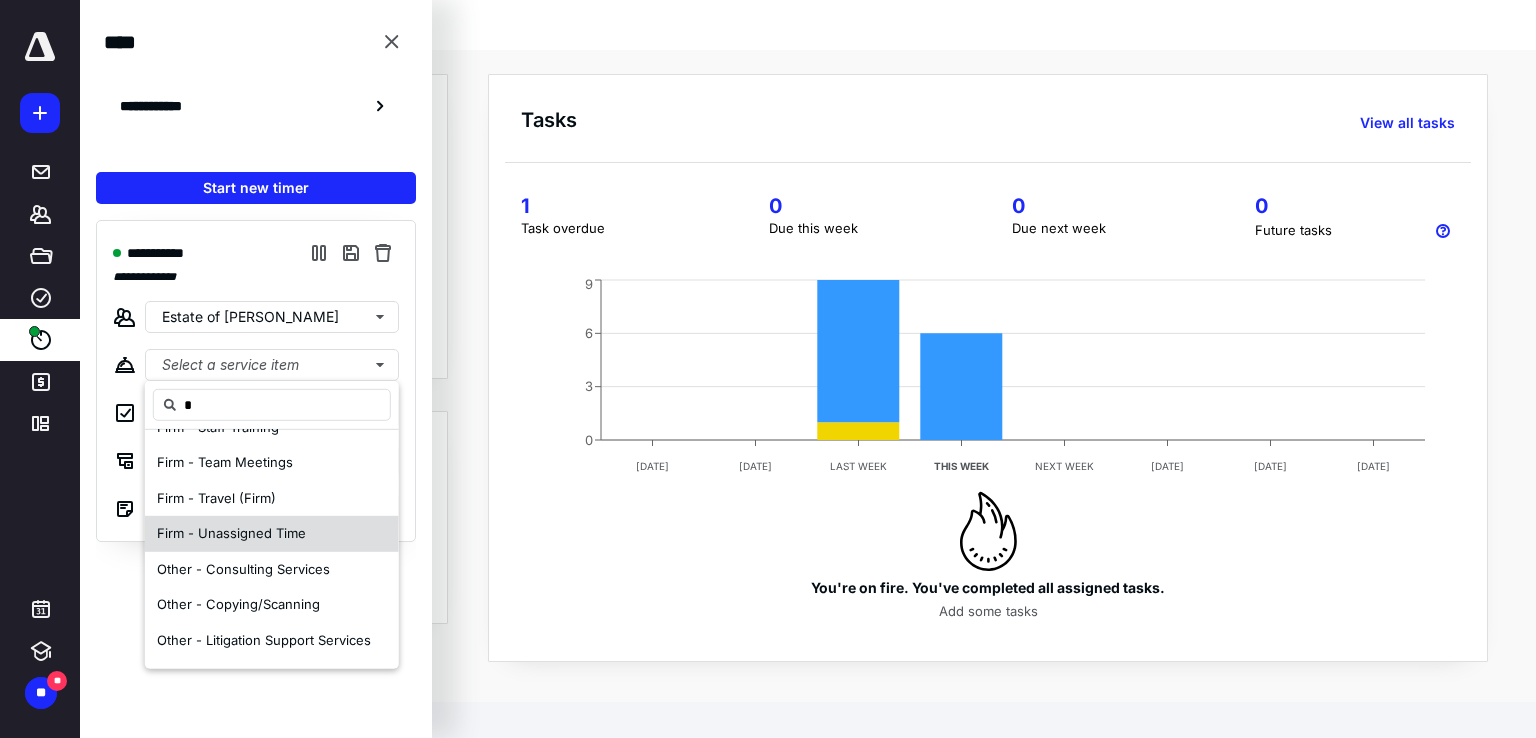 scroll, scrollTop: 0, scrollLeft: 0, axis: both 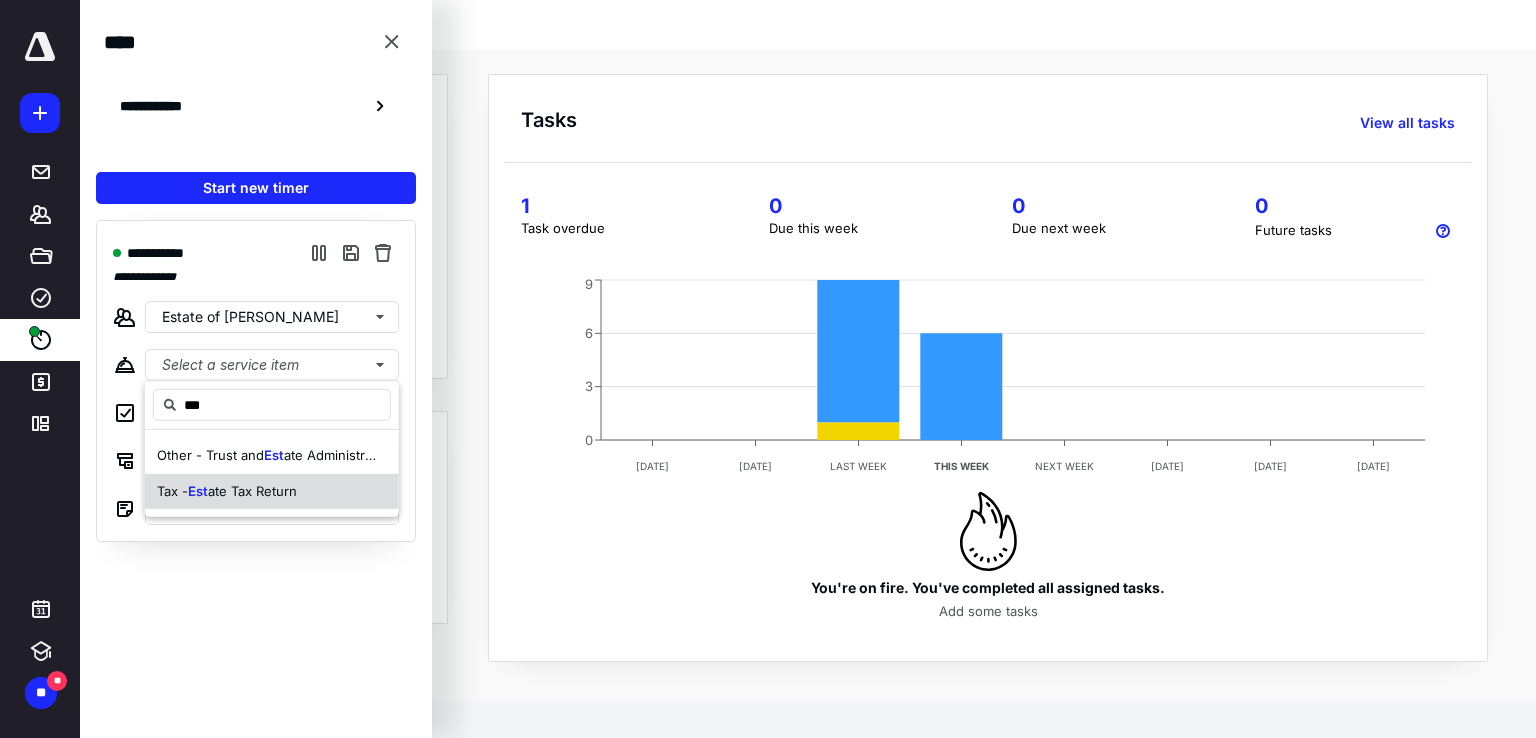 click on "Tax -  Est ate Tax Return" at bounding box center (272, 491) 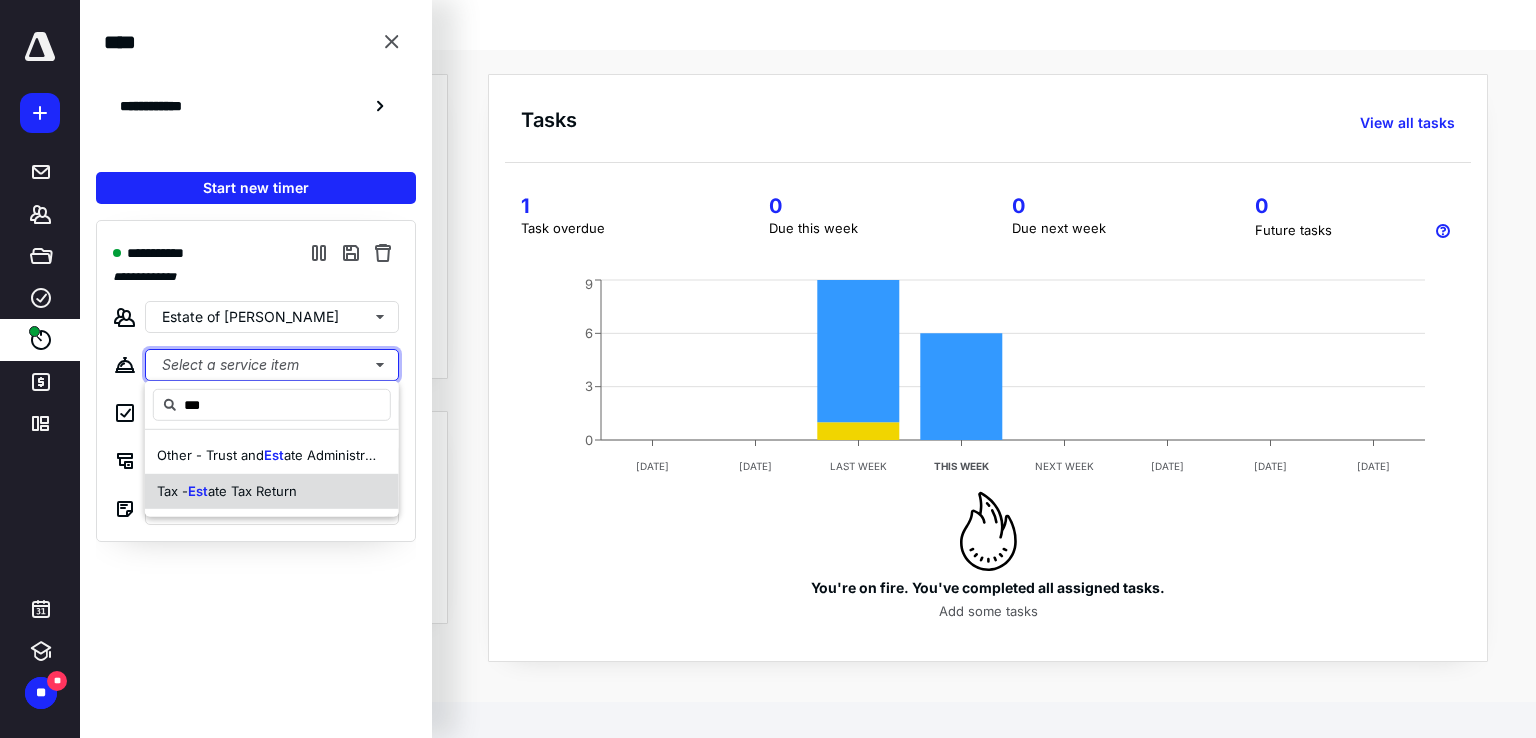 type 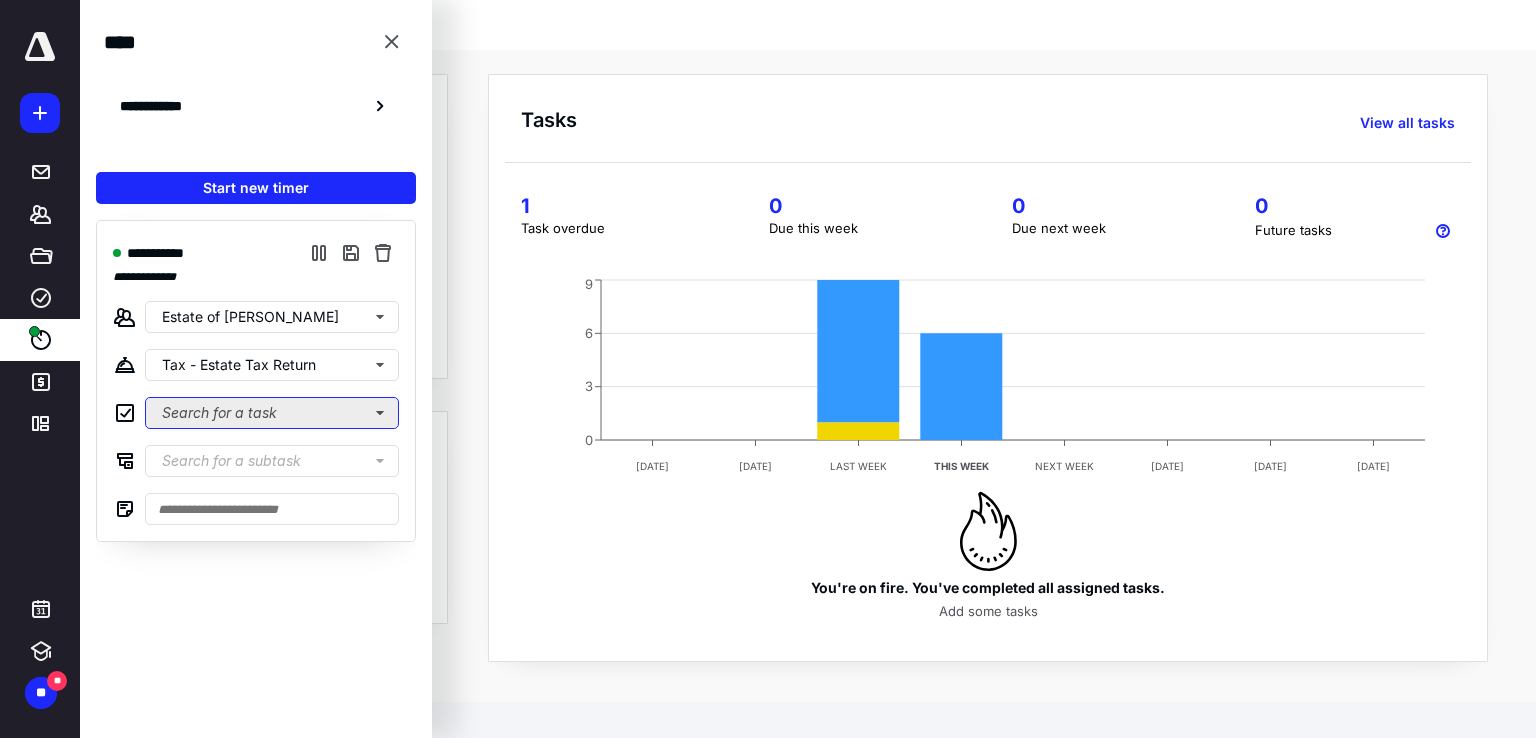 click on "Search for a task" at bounding box center [272, 413] 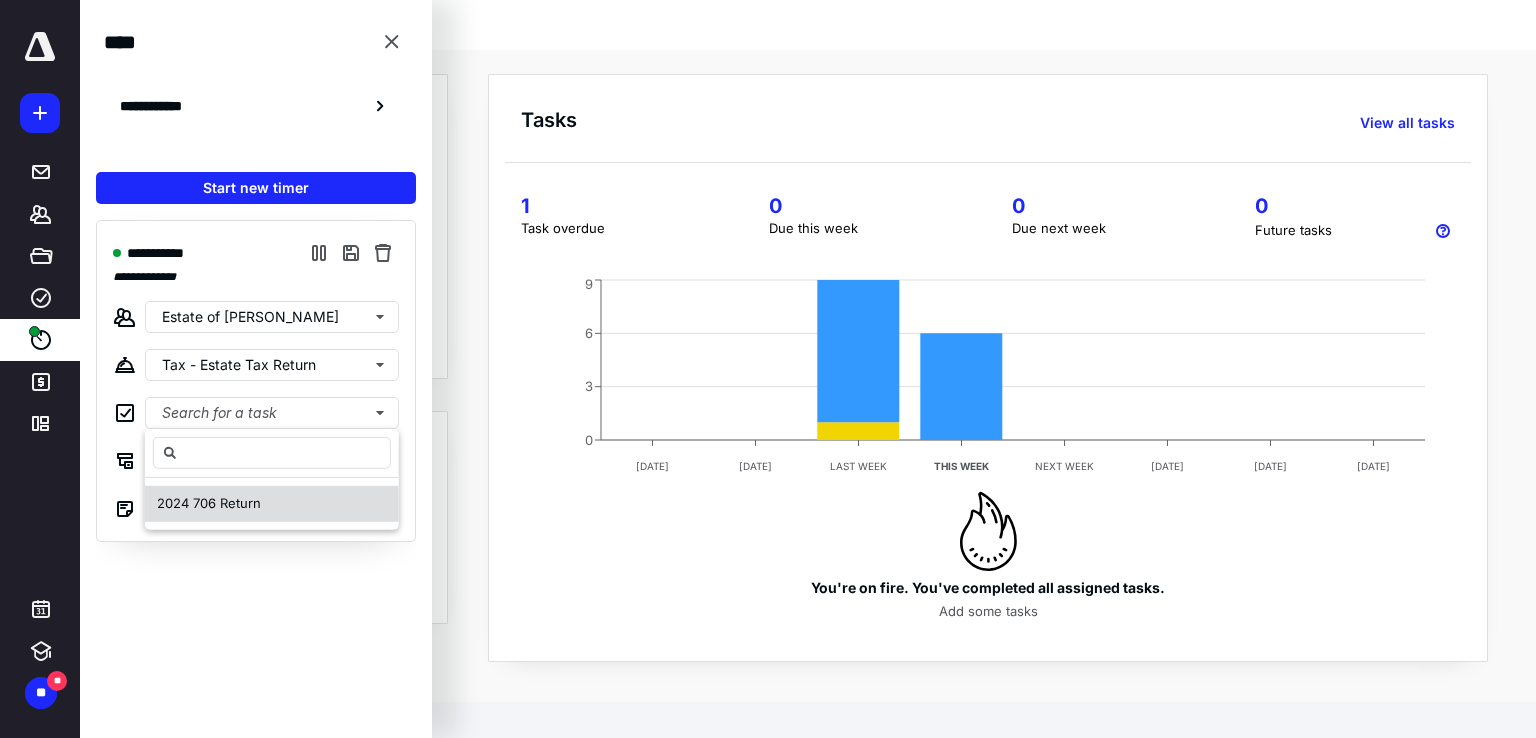 click on "2024 706 Return" at bounding box center (272, 504) 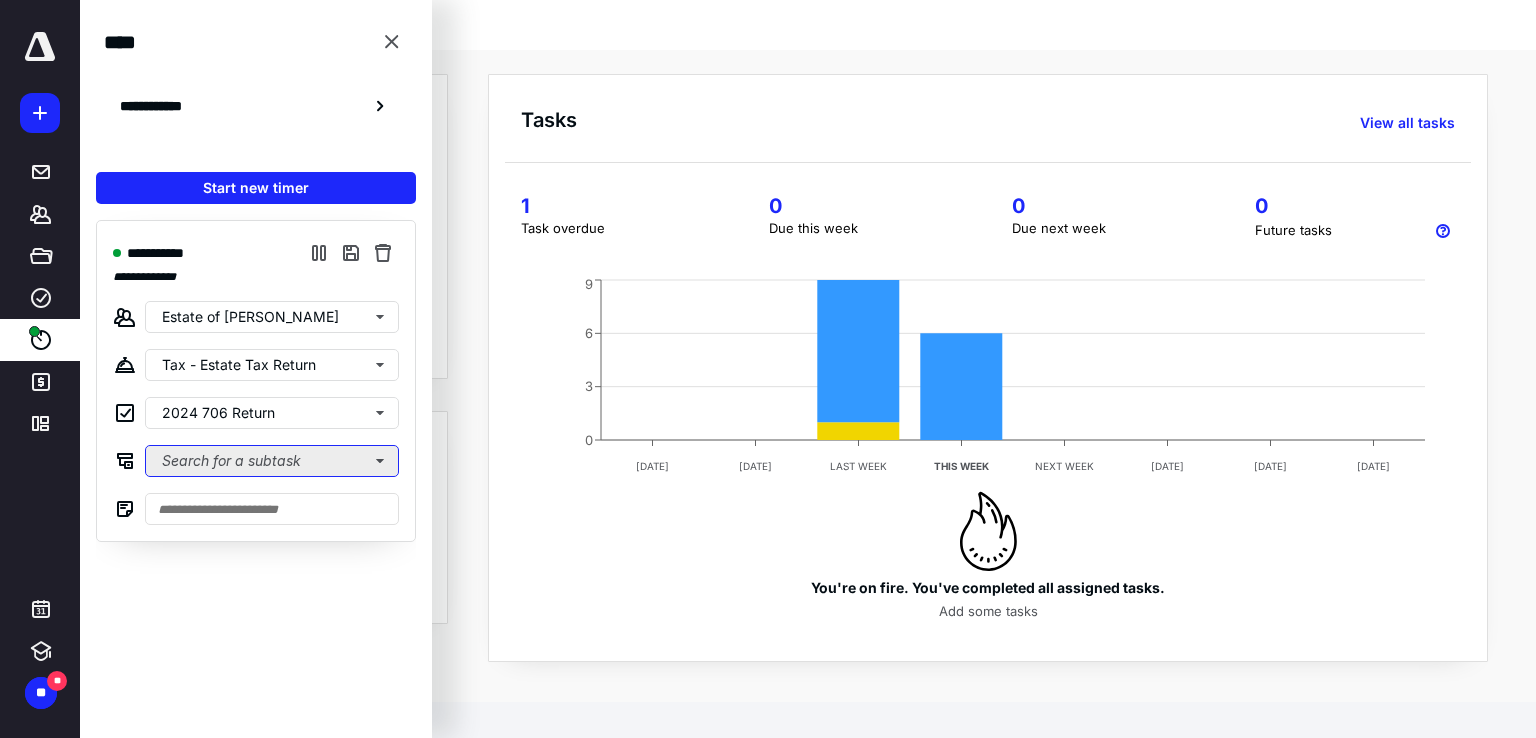 click on "Search for a subtask" at bounding box center [272, 461] 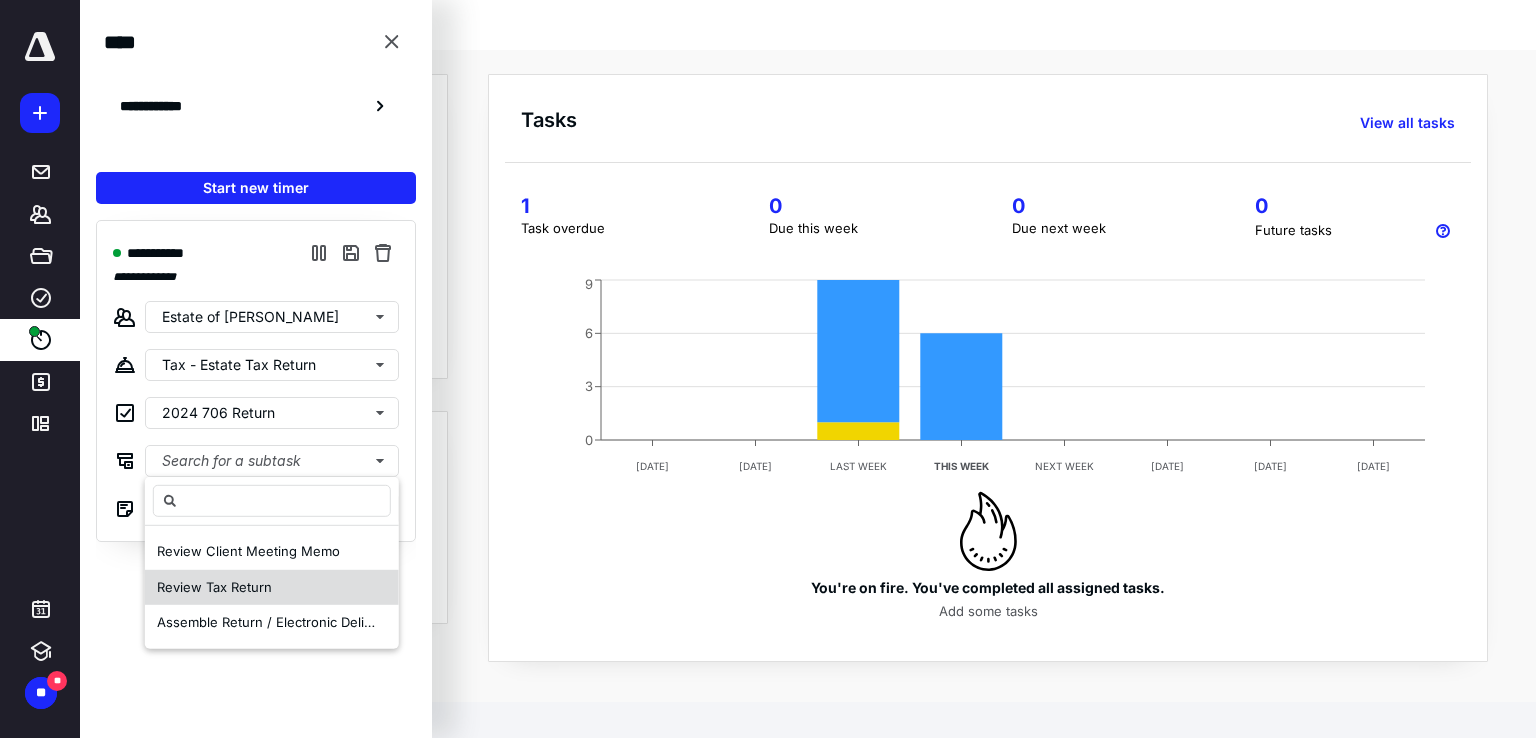 click on "Review Tax Return" at bounding box center [214, 586] 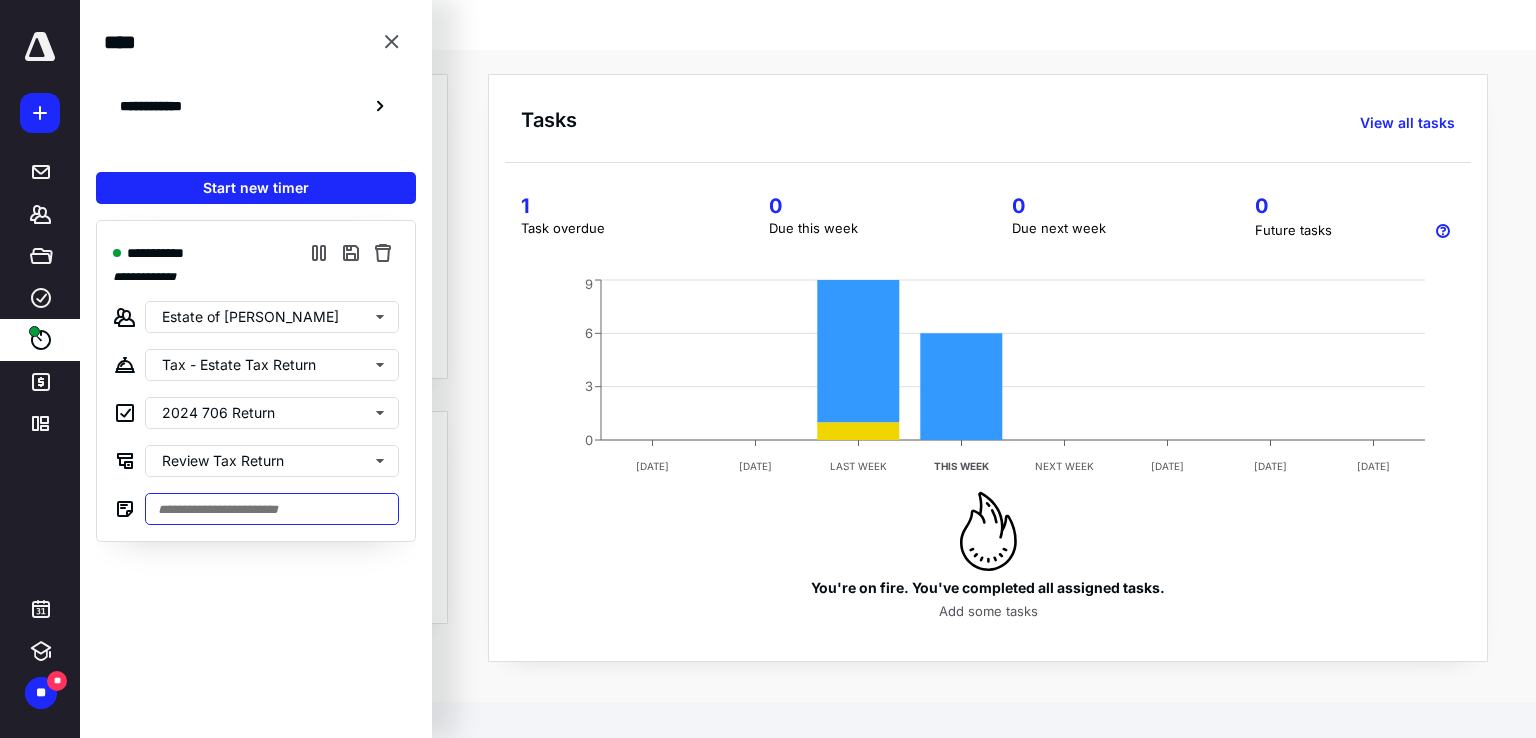 click at bounding box center [272, 509] 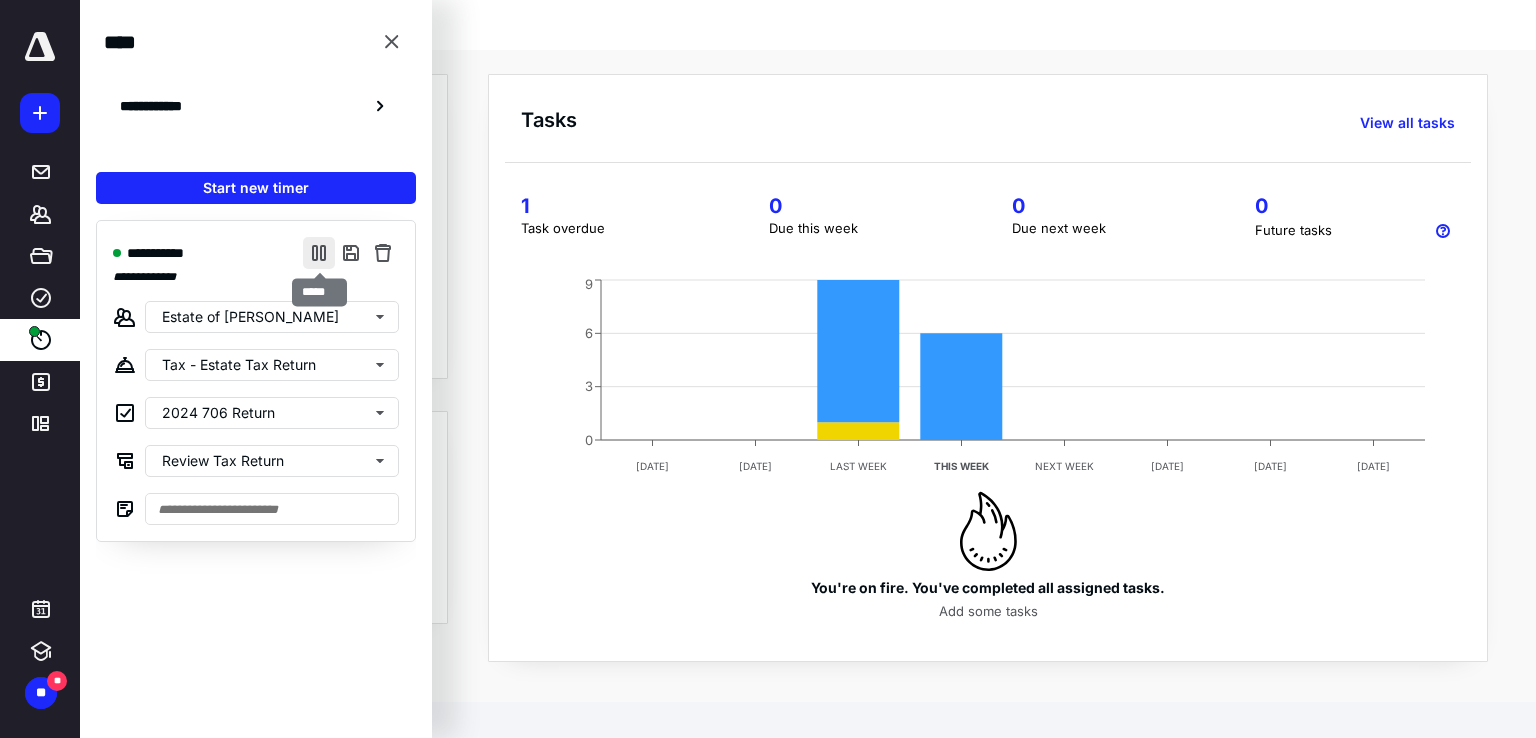 click at bounding box center [319, 253] 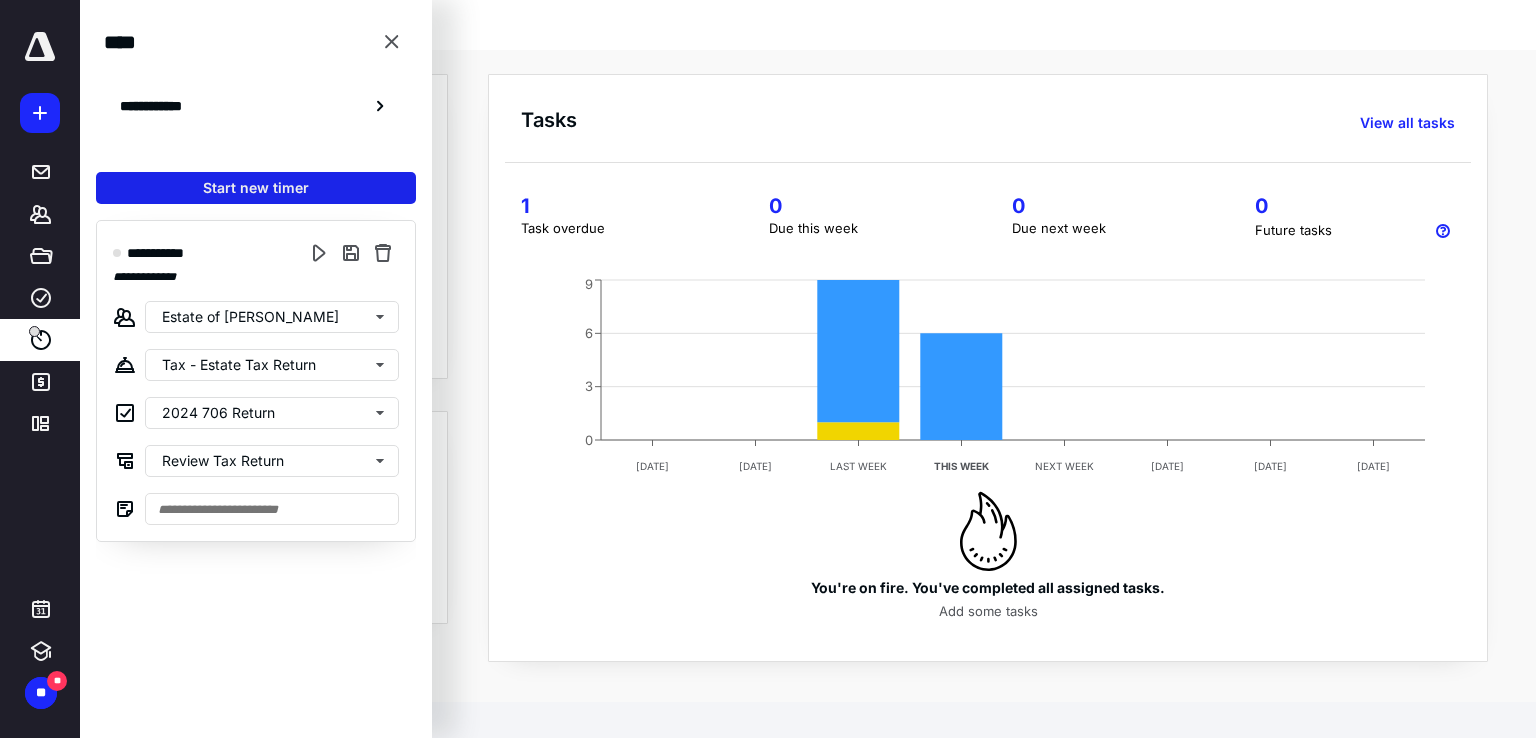 click on "Start new timer" at bounding box center [256, 188] 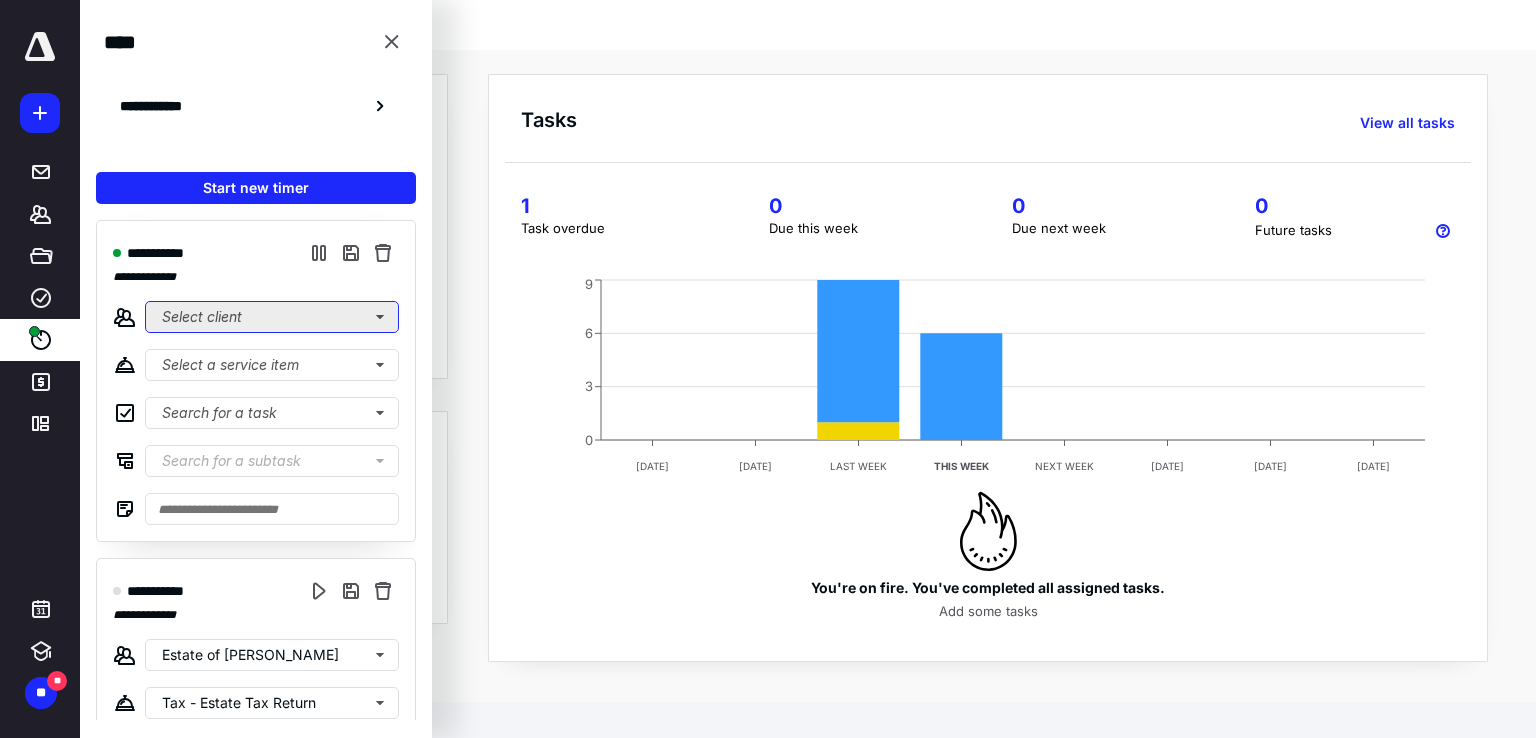 click on "Select client" at bounding box center [272, 317] 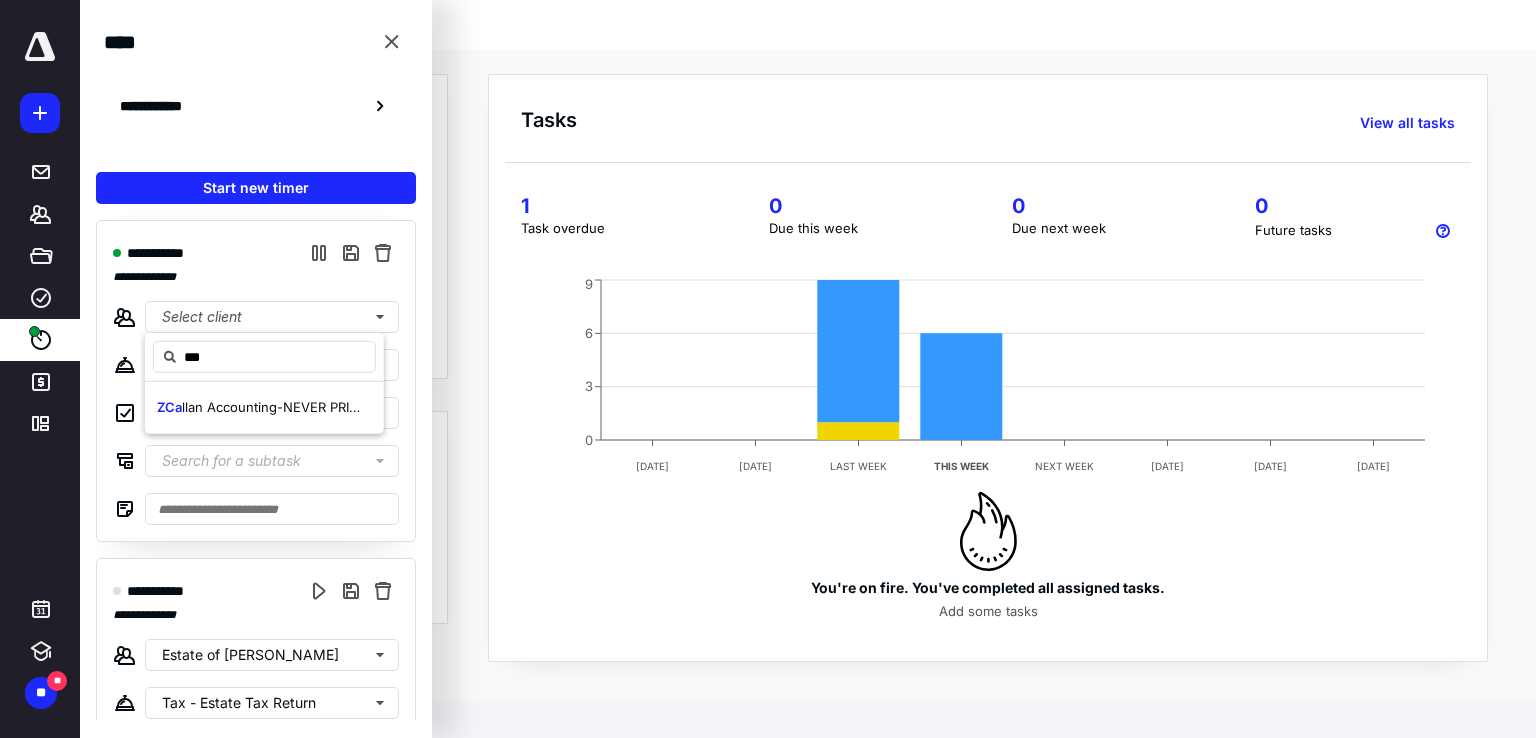 click on "llan Accounting-NEVER PRINT WIP" at bounding box center (288, 407) 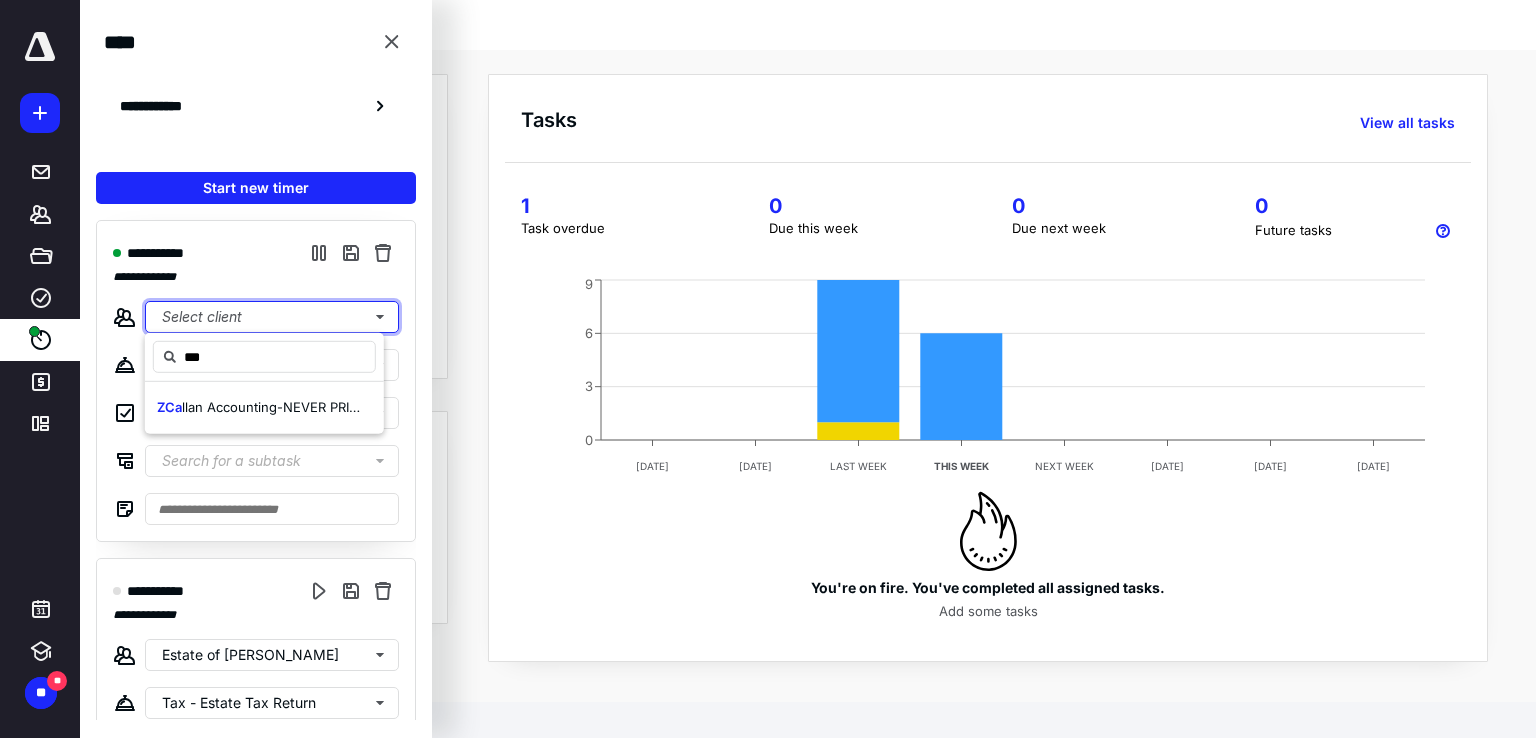 type 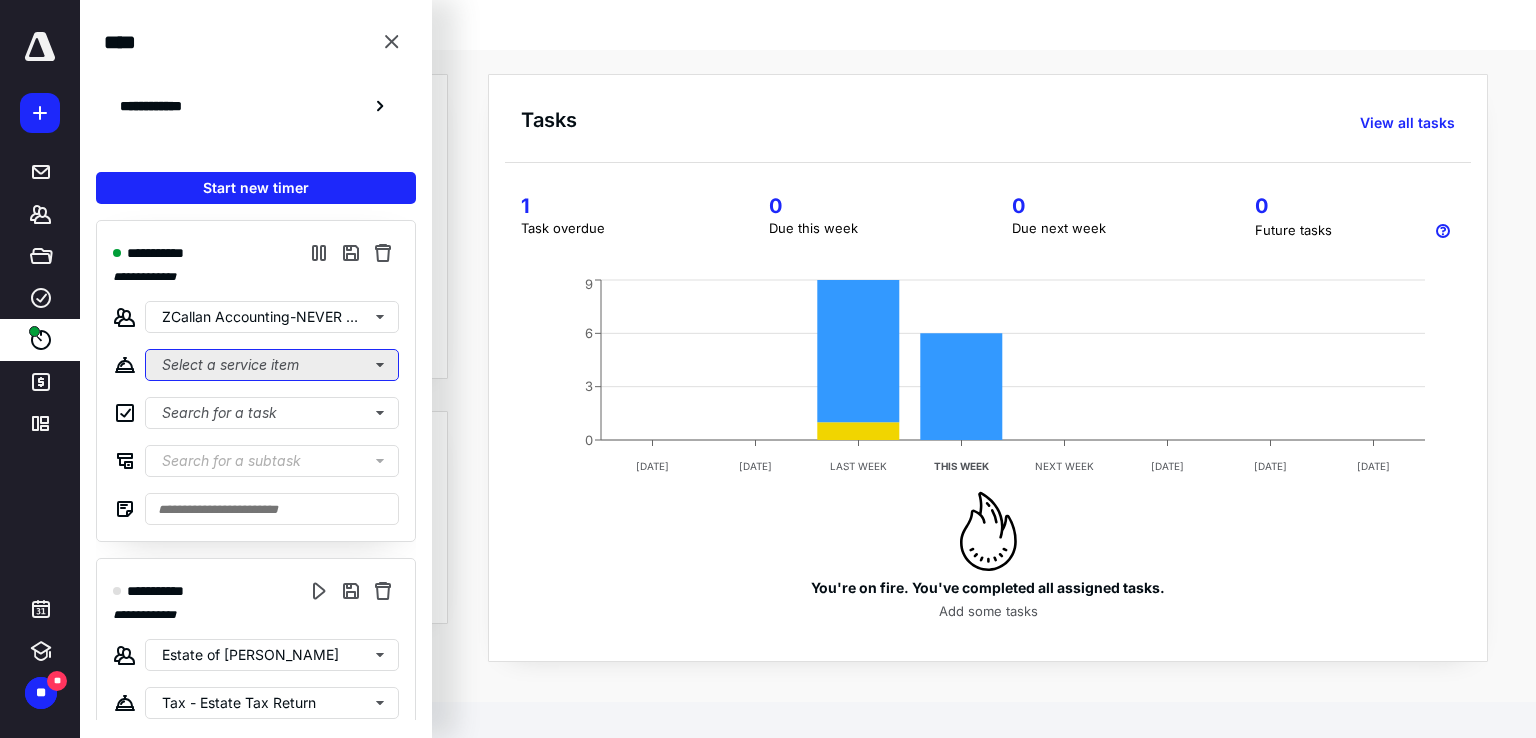 click on "Select a service item" at bounding box center (272, 365) 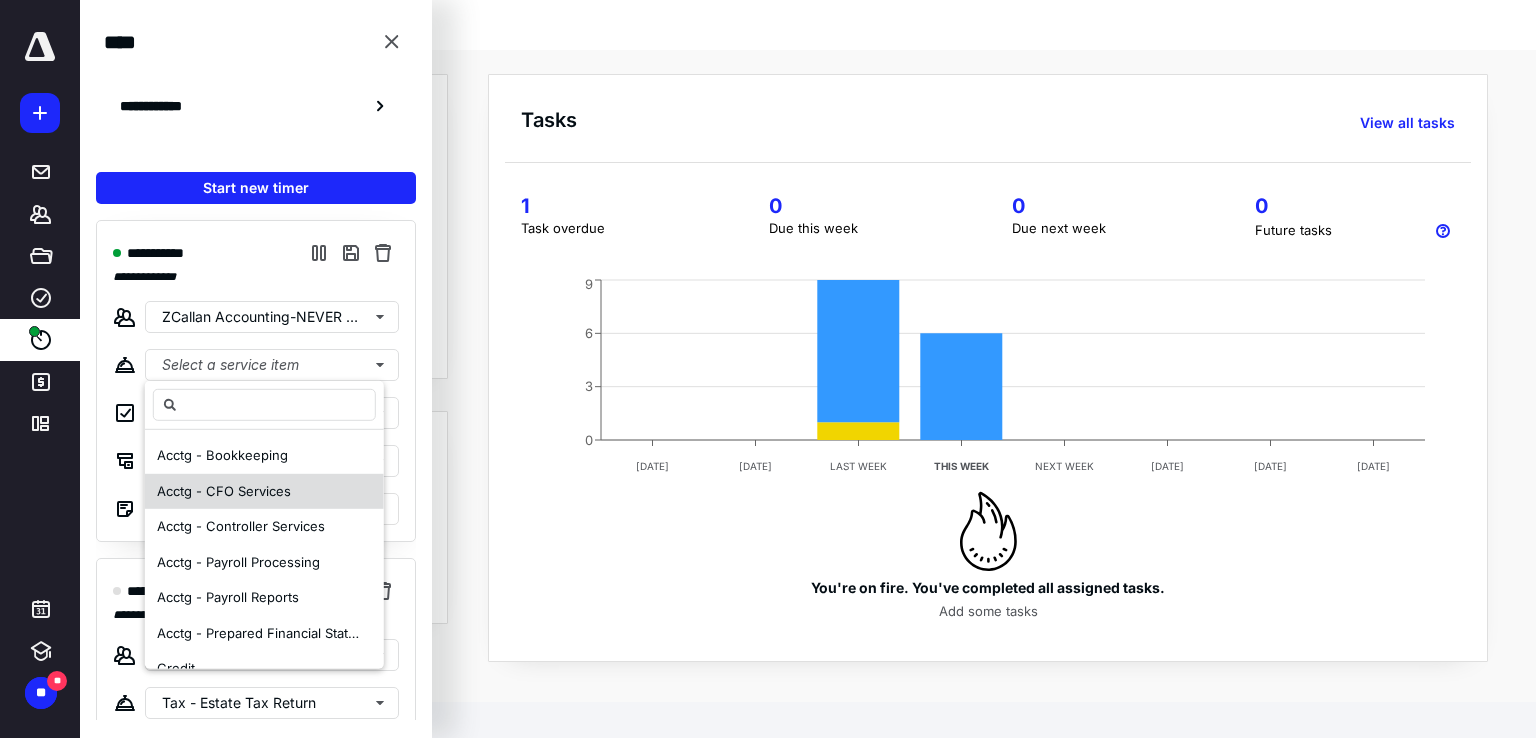 scroll, scrollTop: 200, scrollLeft: 0, axis: vertical 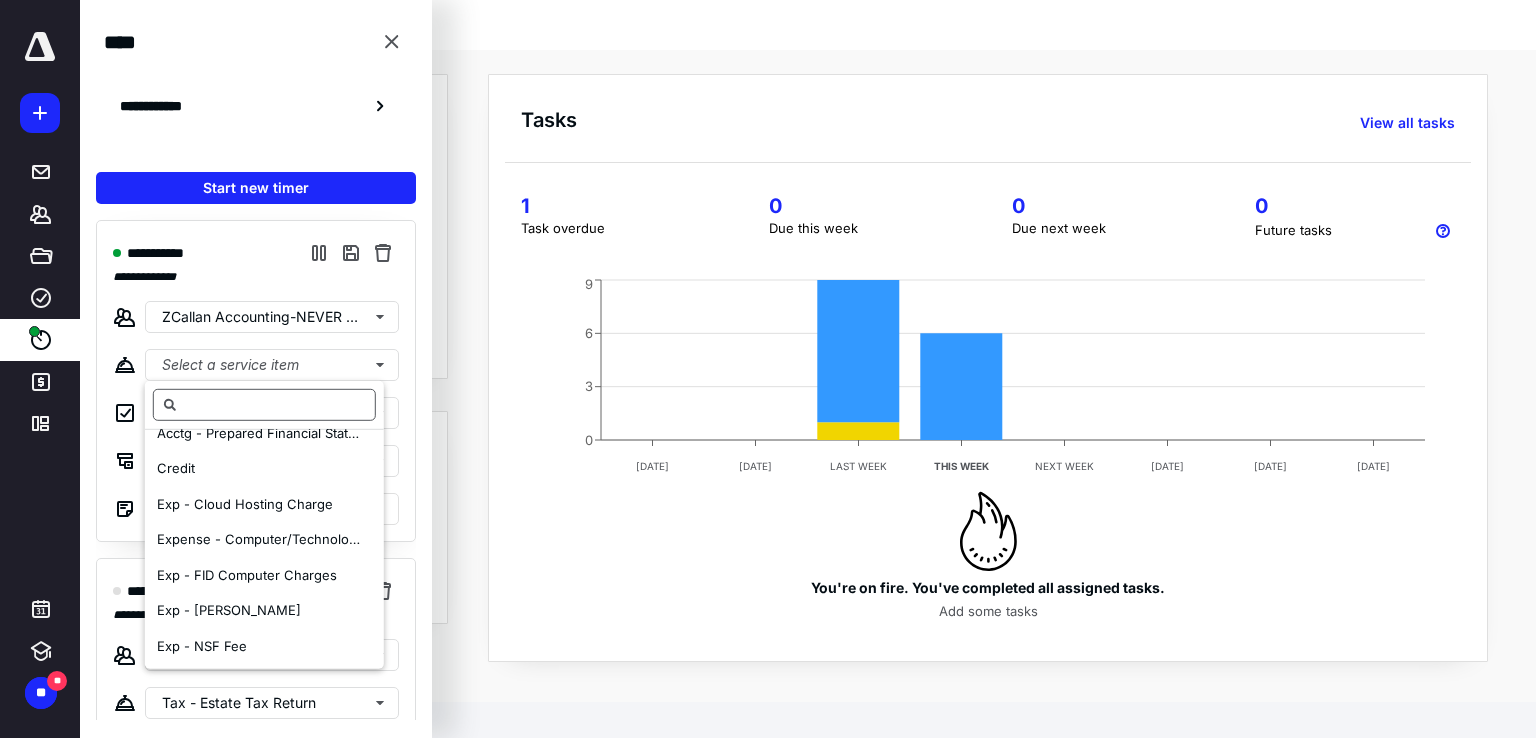 click at bounding box center [264, 405] 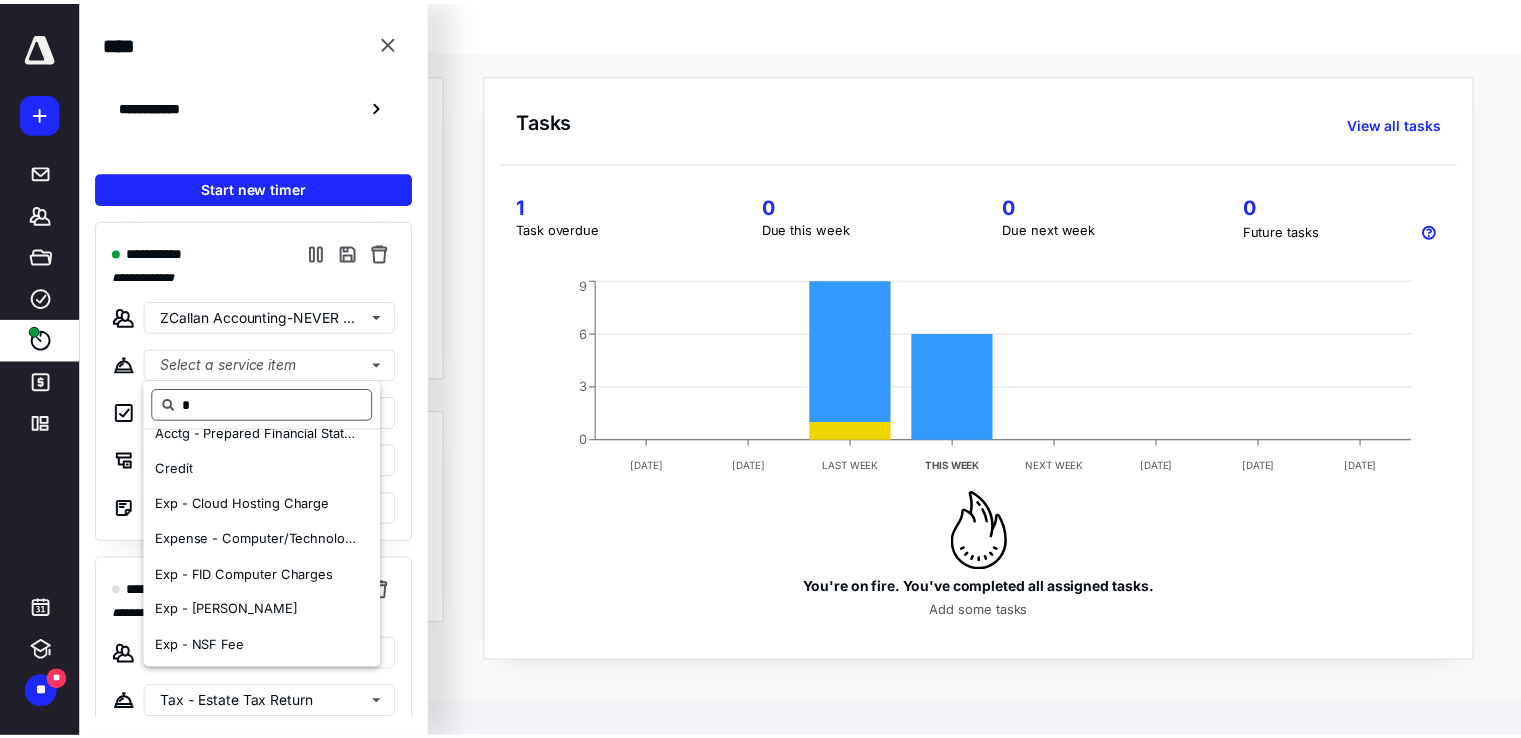 scroll, scrollTop: 0, scrollLeft: 0, axis: both 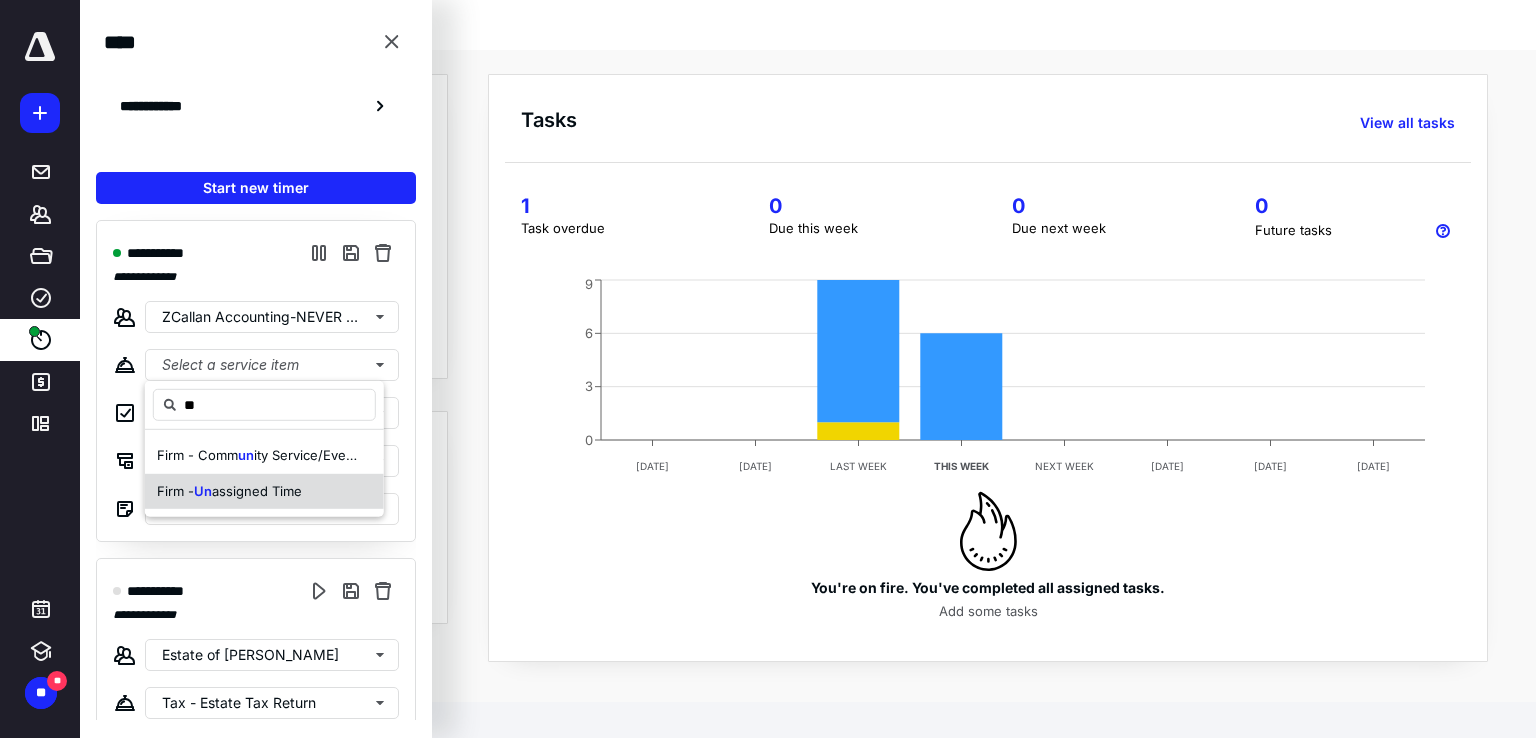 click on "Firm -  Un assigned Time" at bounding box center (229, 491) 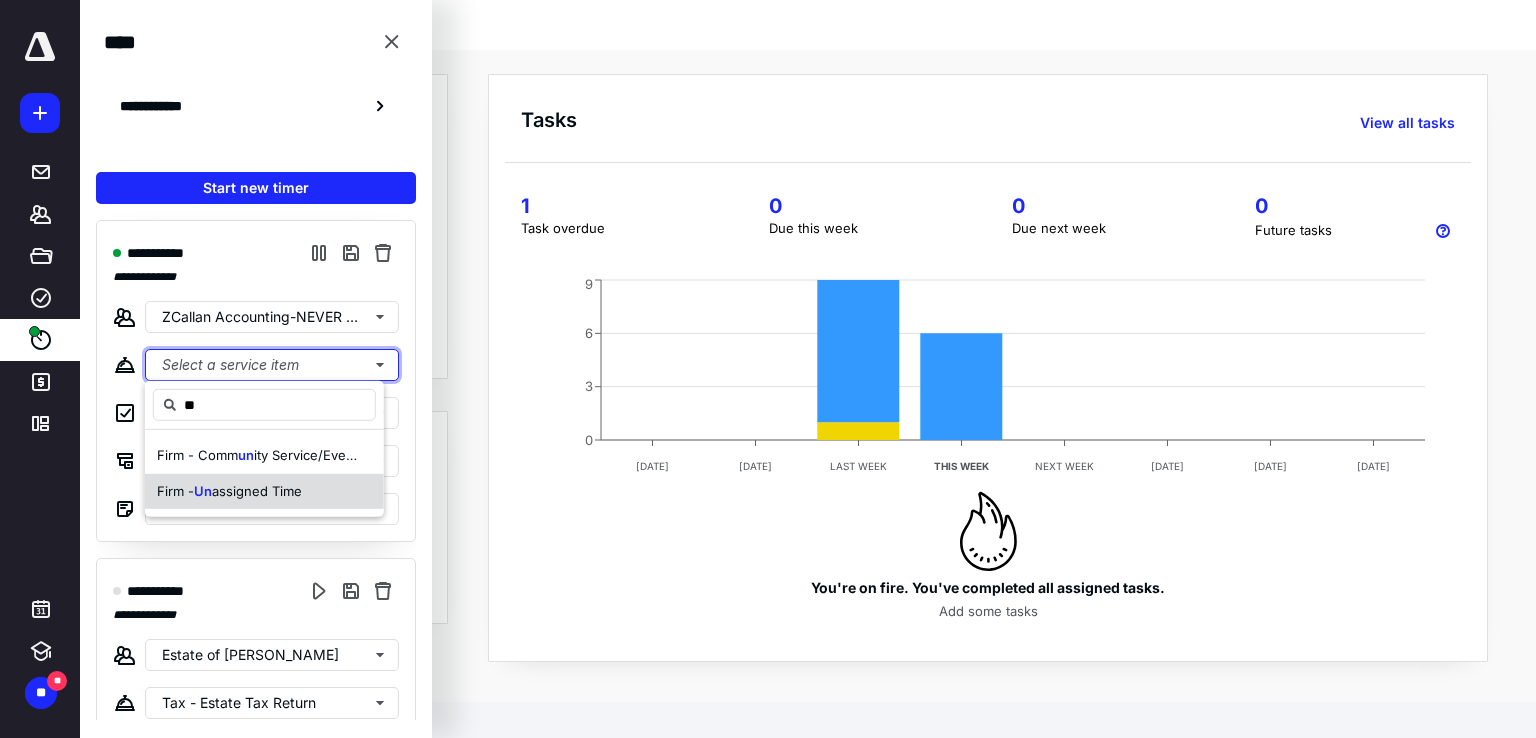 type 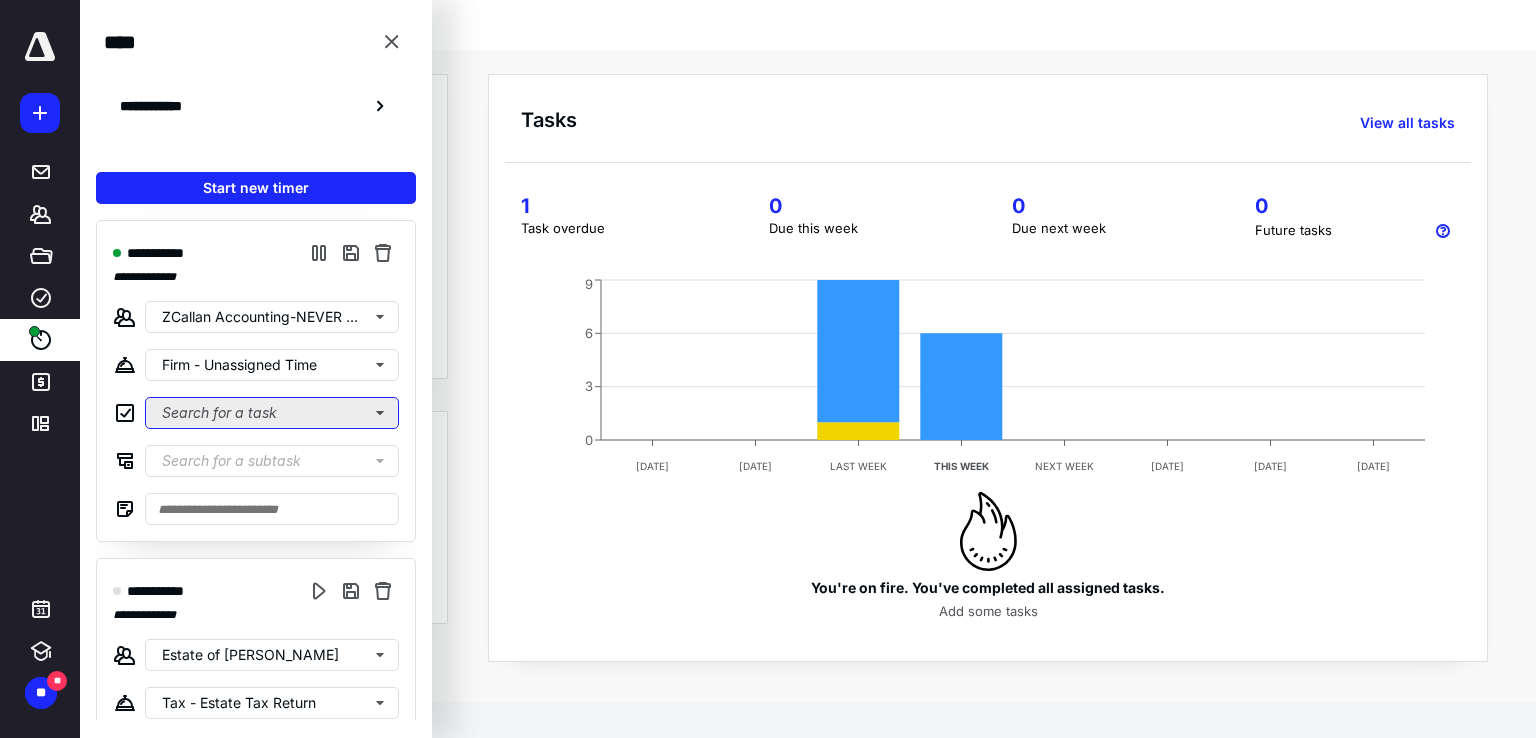 click on "Search for a task" at bounding box center (272, 413) 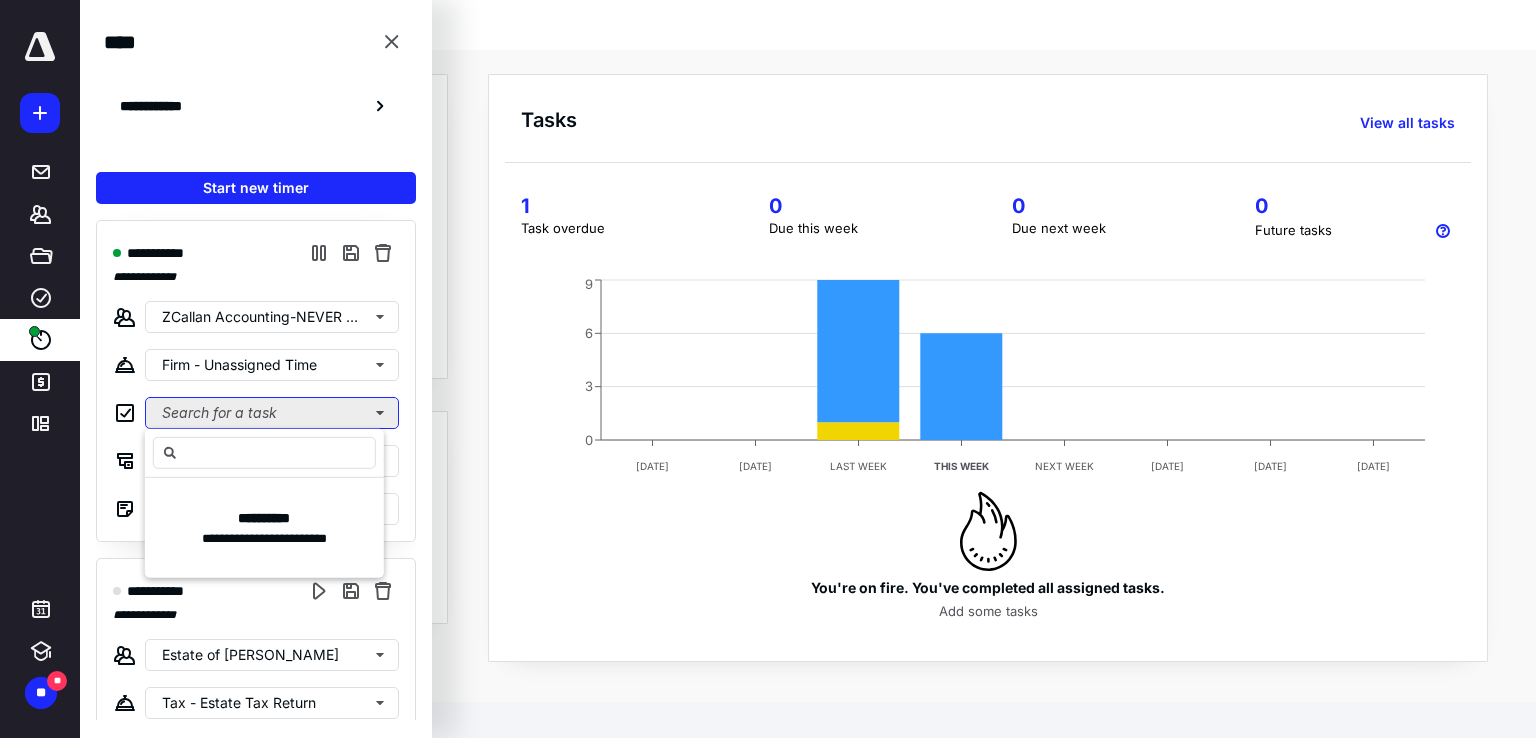 click on "Search for a task" at bounding box center [272, 413] 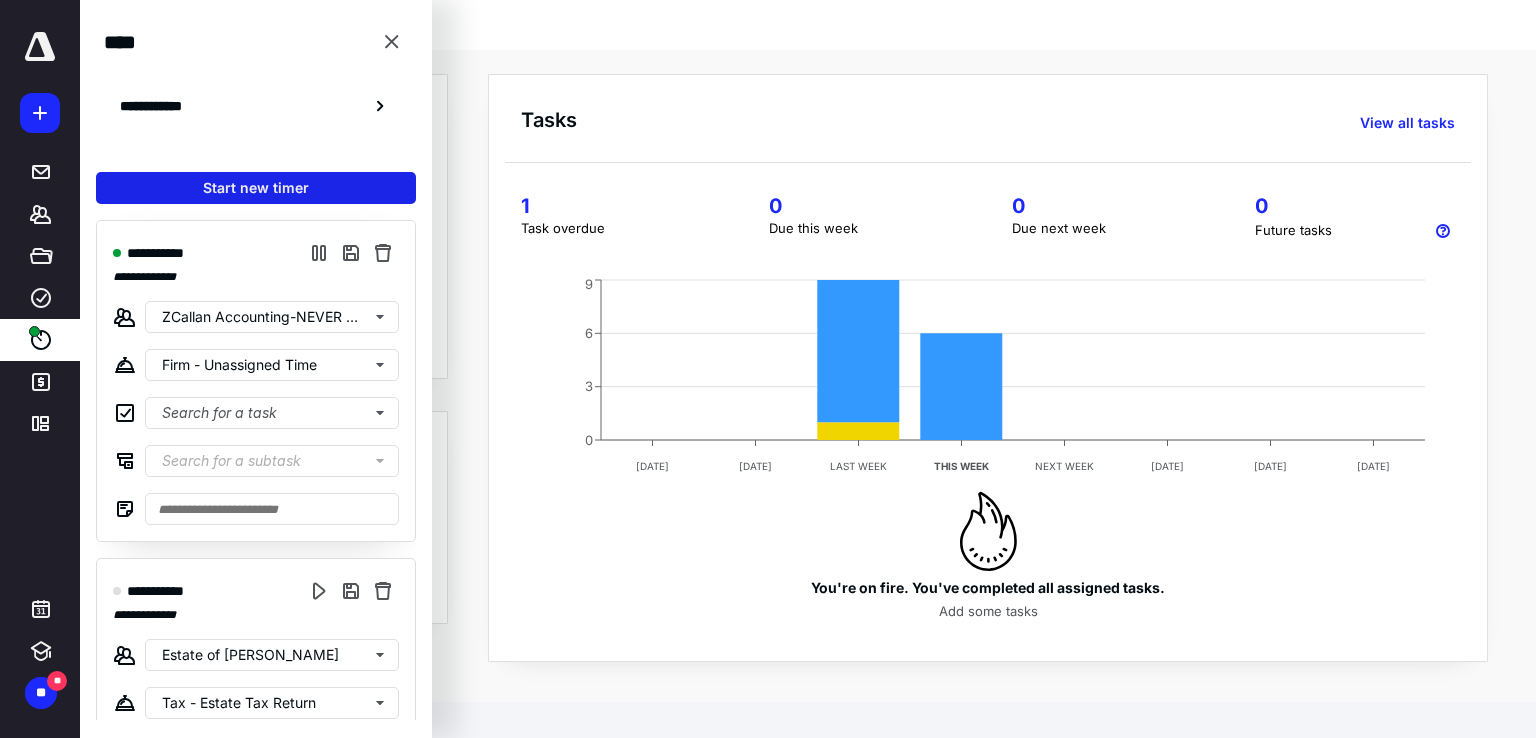 click on "Start new timer" at bounding box center (256, 188) 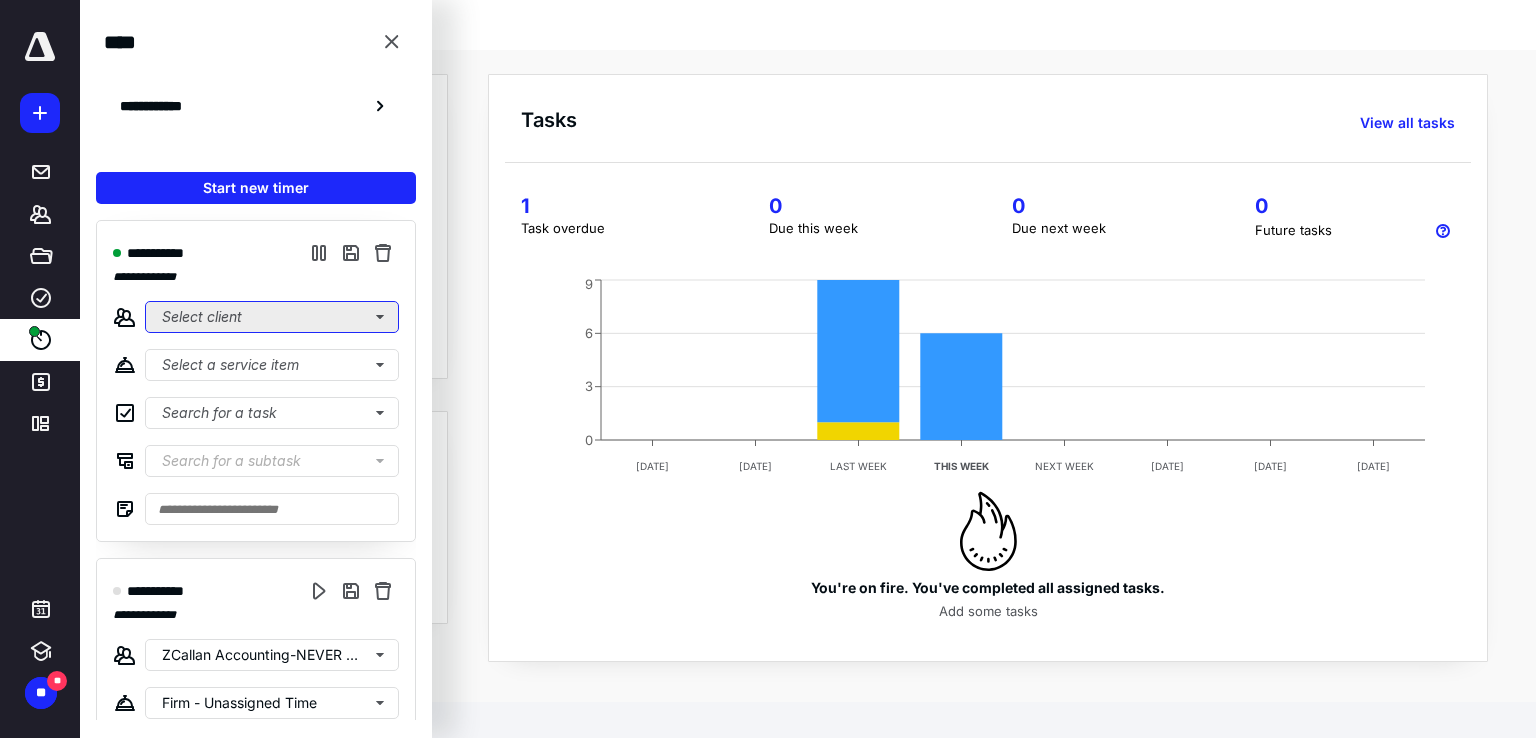 click on "Select client" at bounding box center [272, 317] 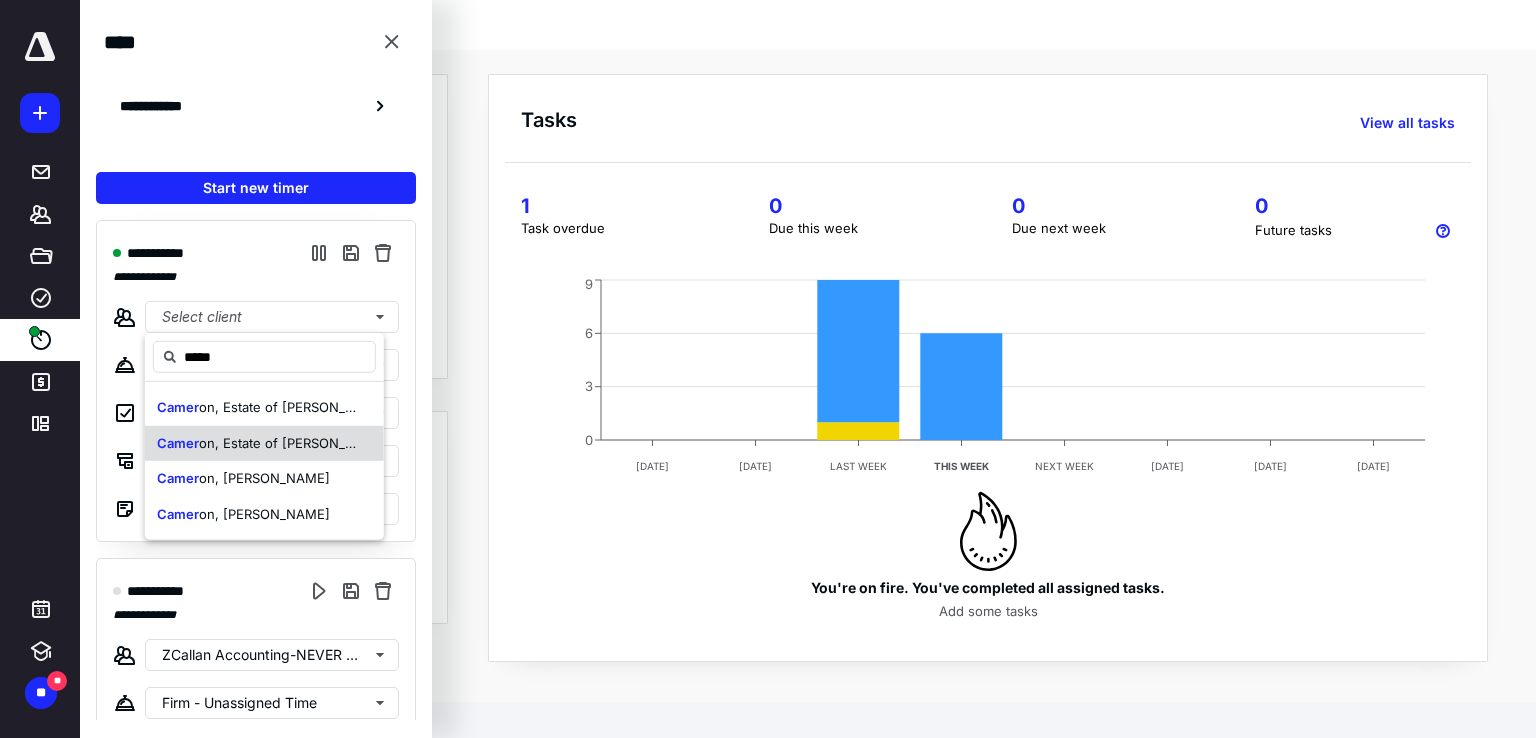 click on "on, Estate of Irene L." at bounding box center [294, 442] 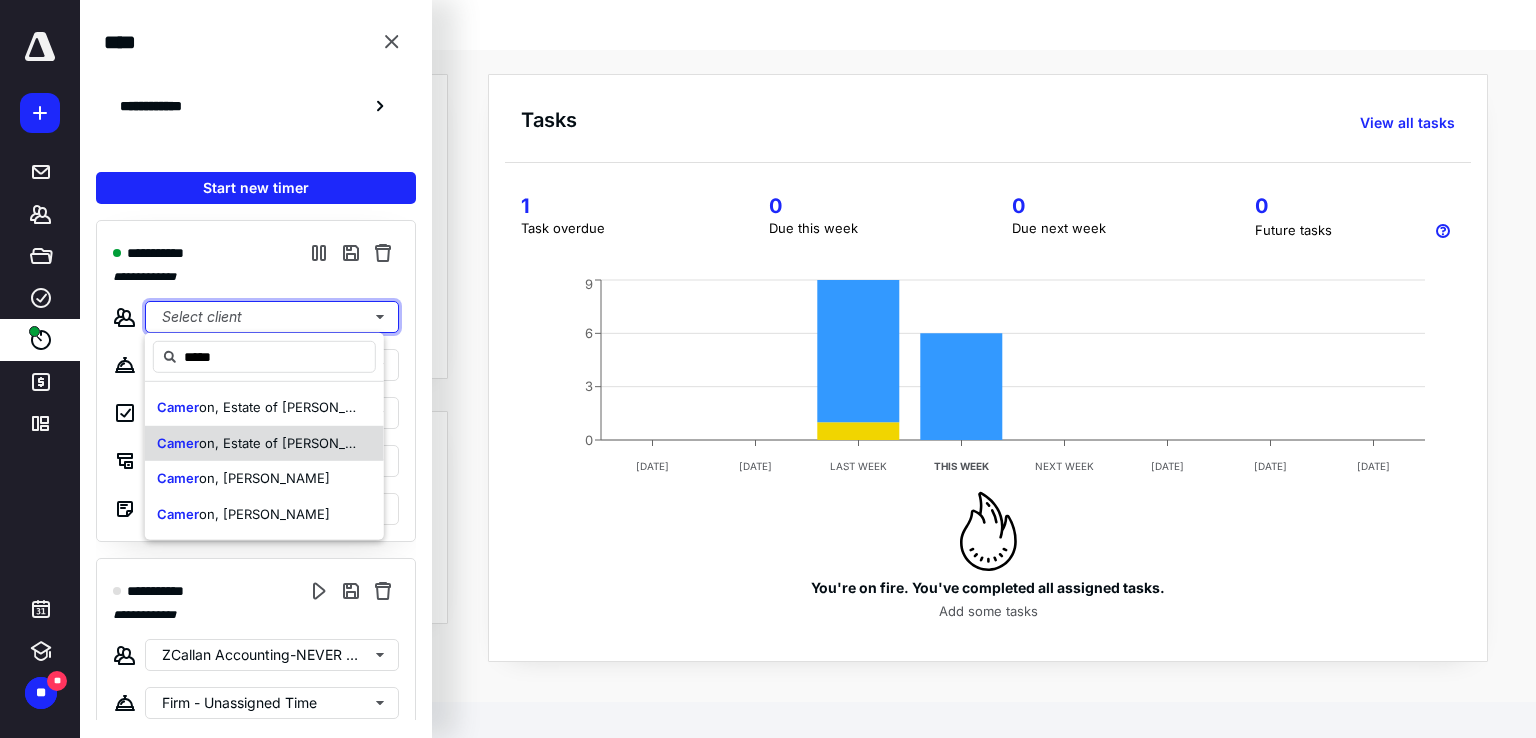 type 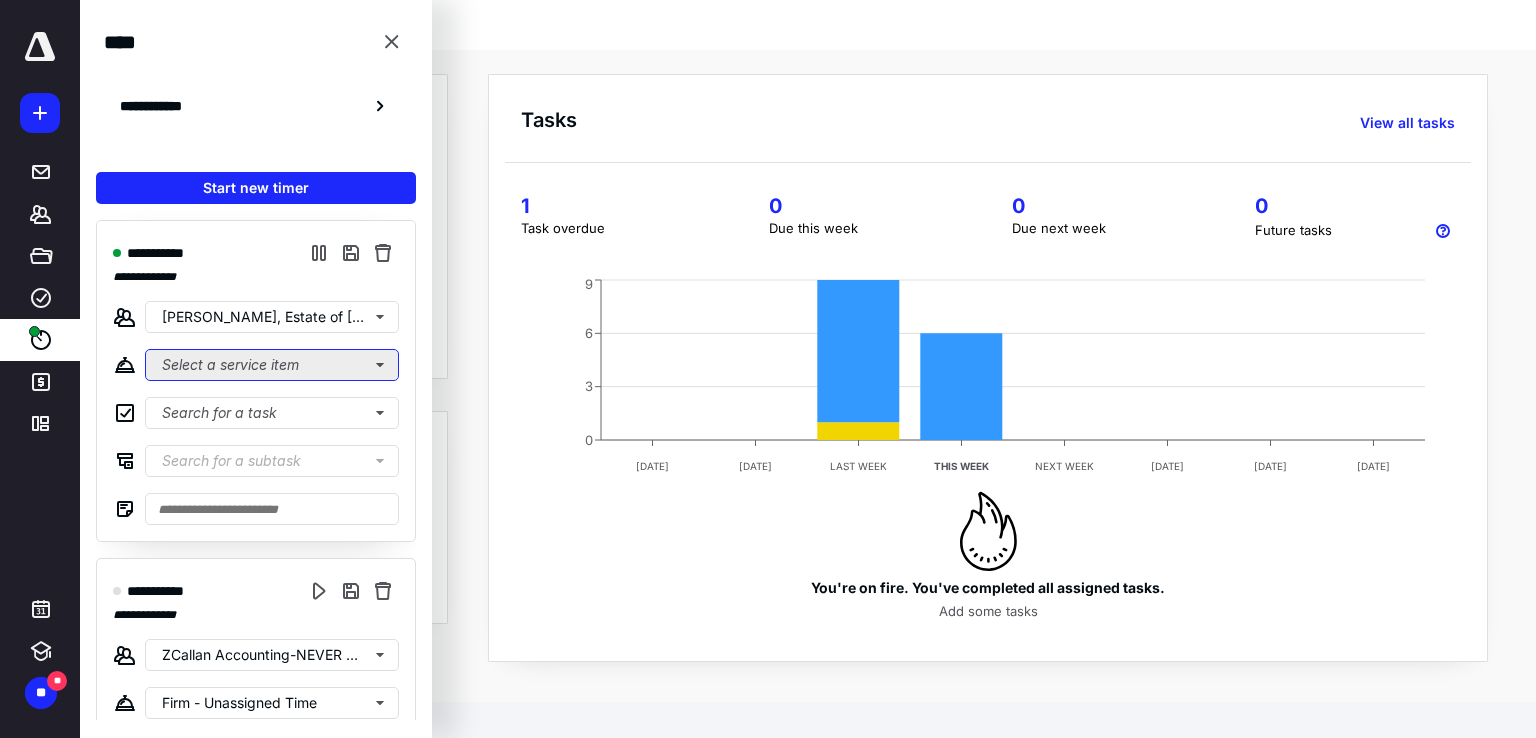 click on "Select a service item" at bounding box center [272, 365] 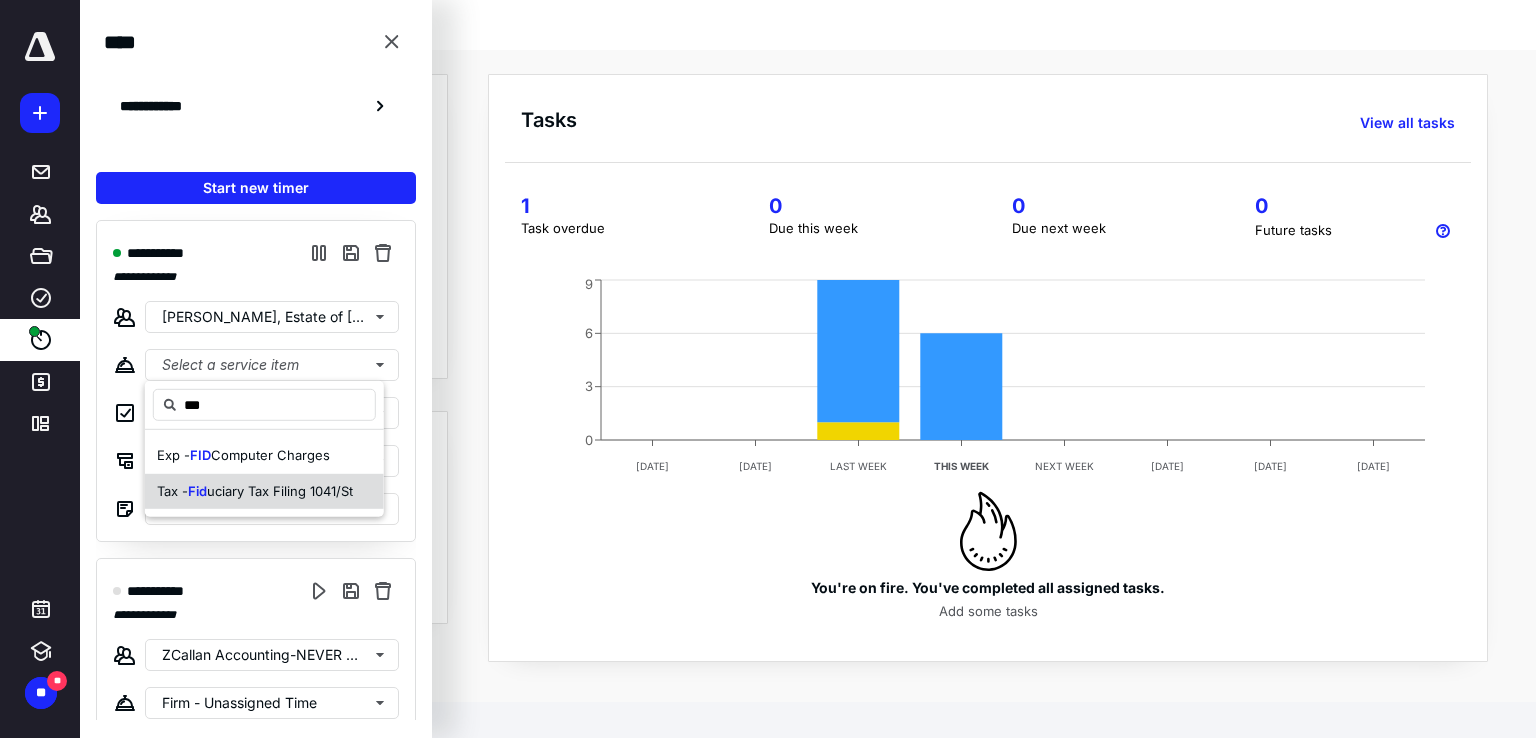 click on "uciary Tax Filing 1041/St" at bounding box center (280, 490) 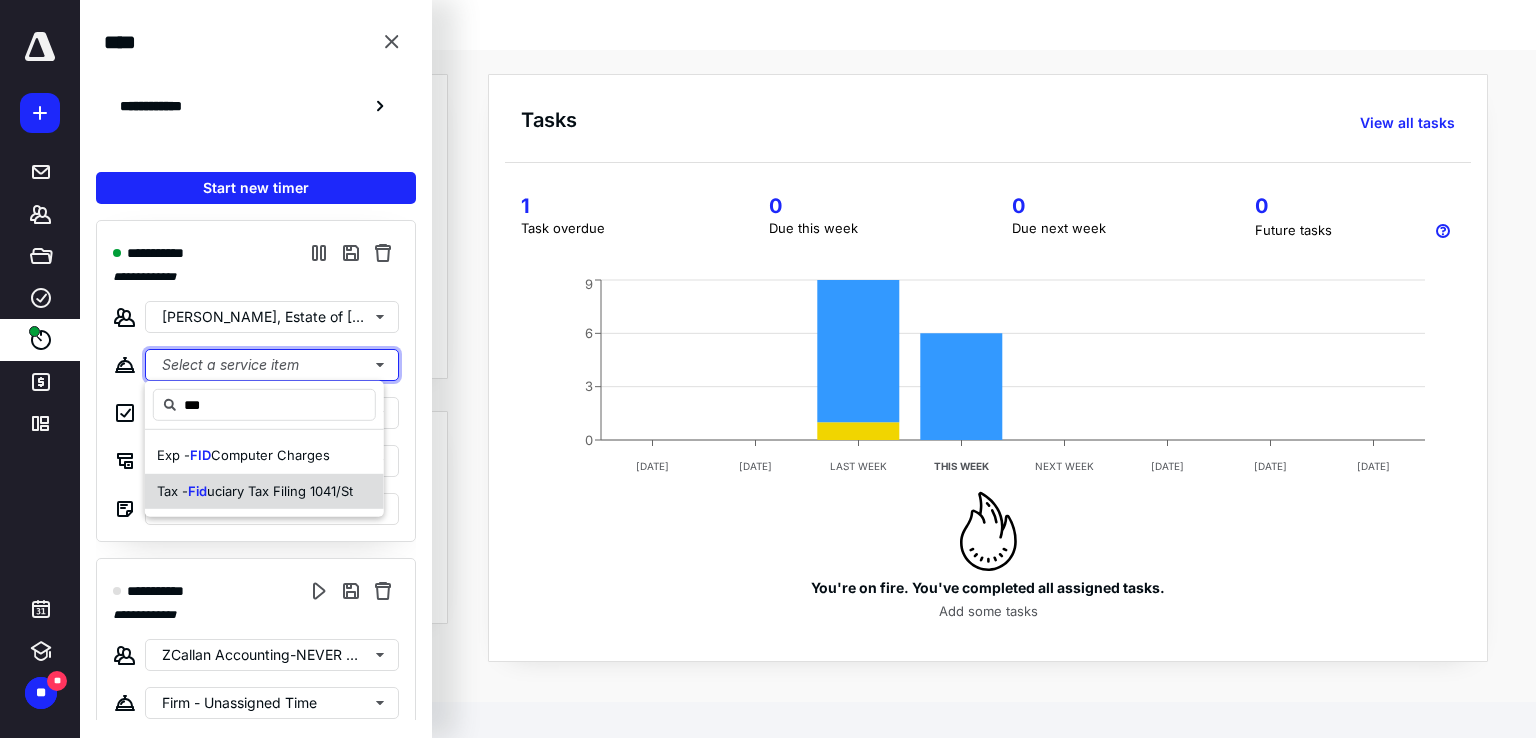 type 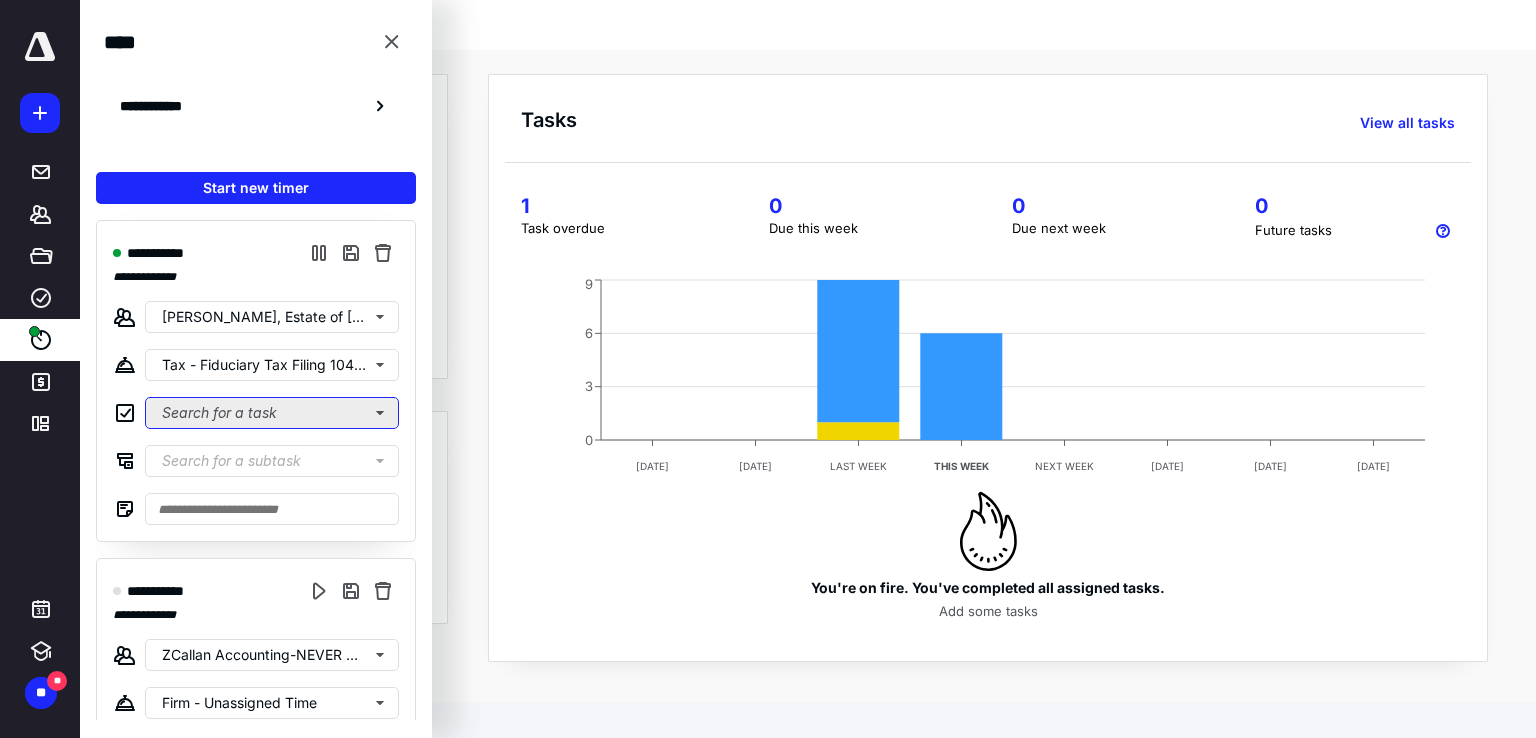 click on "Search for a task" at bounding box center (272, 413) 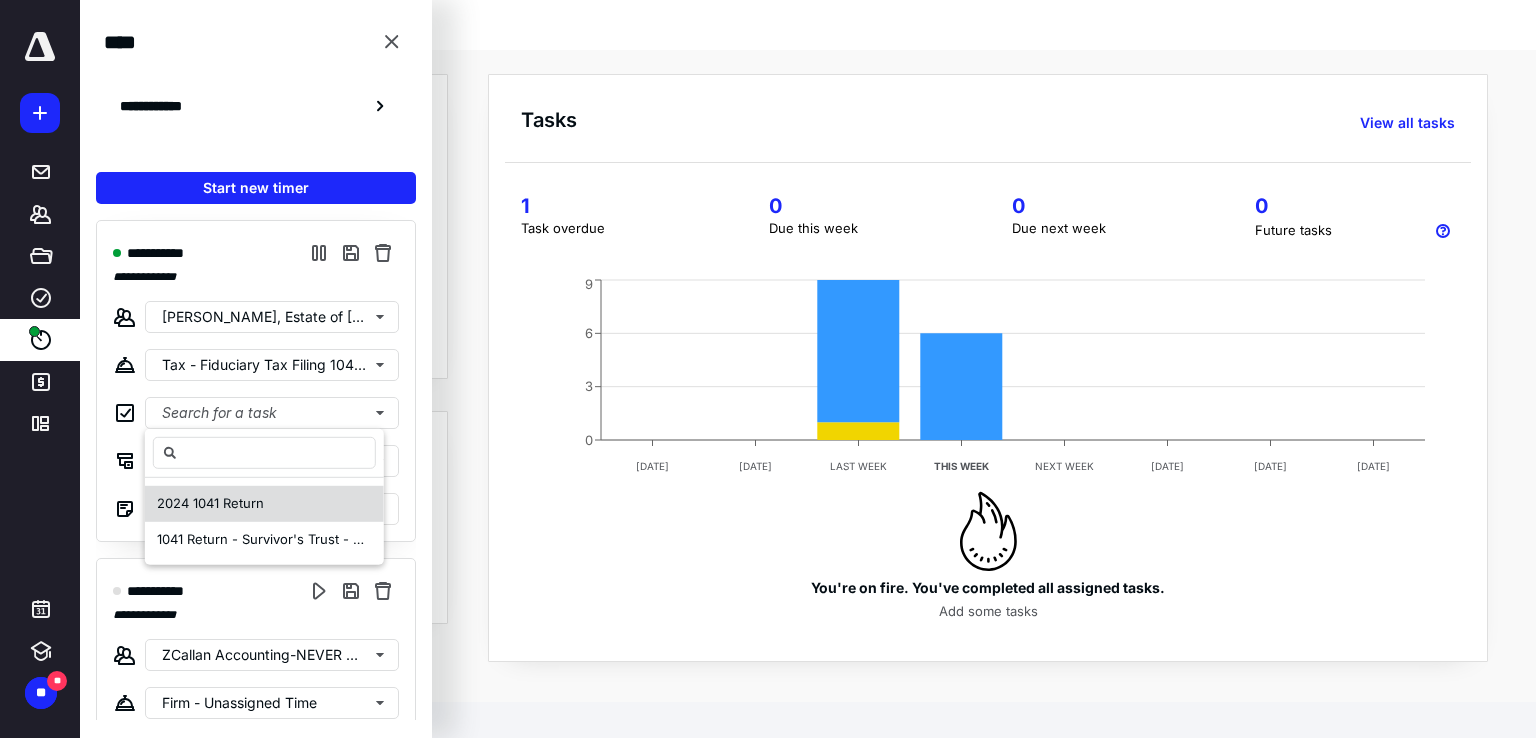 click on "2024 1041 Return" at bounding box center (264, 504) 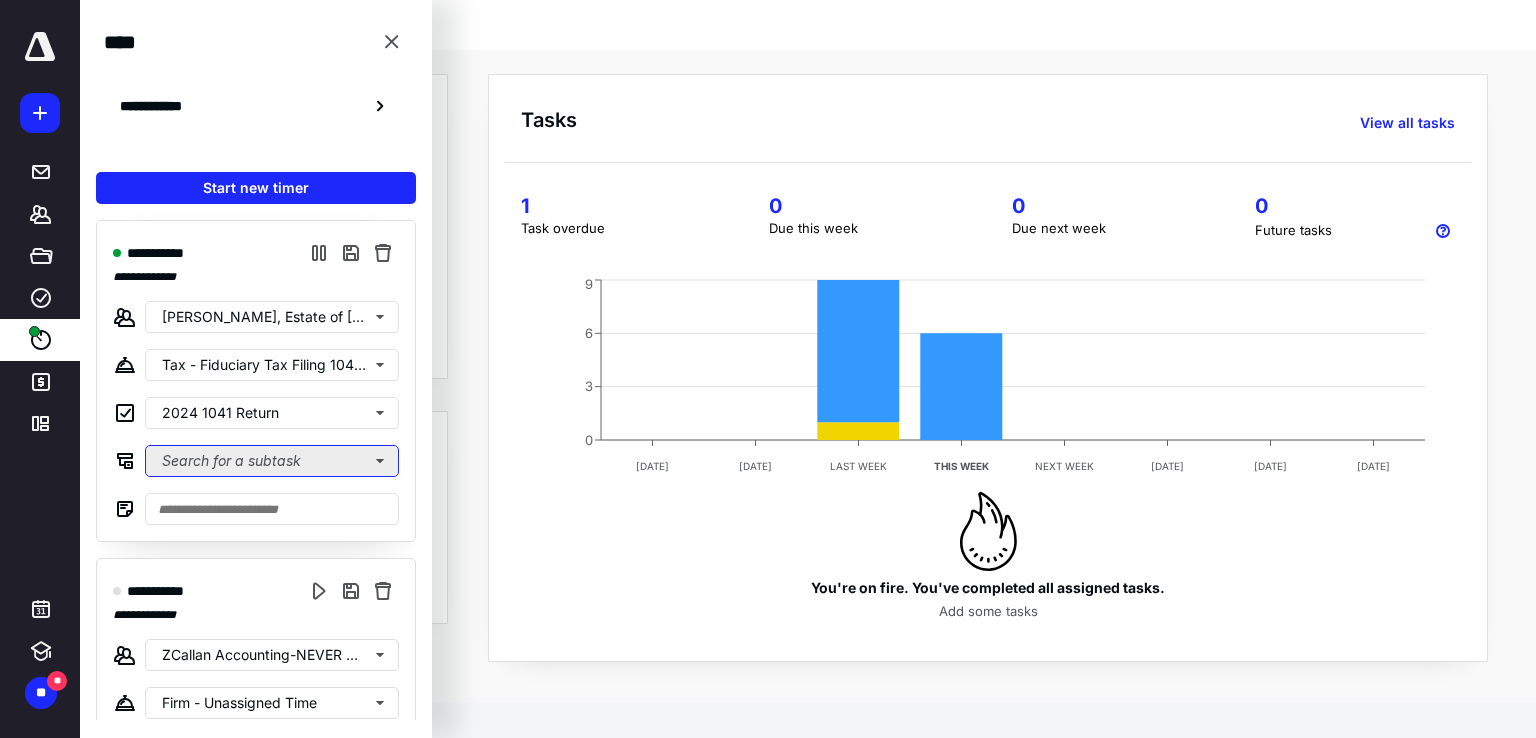 click on "Search for a subtask" at bounding box center (272, 461) 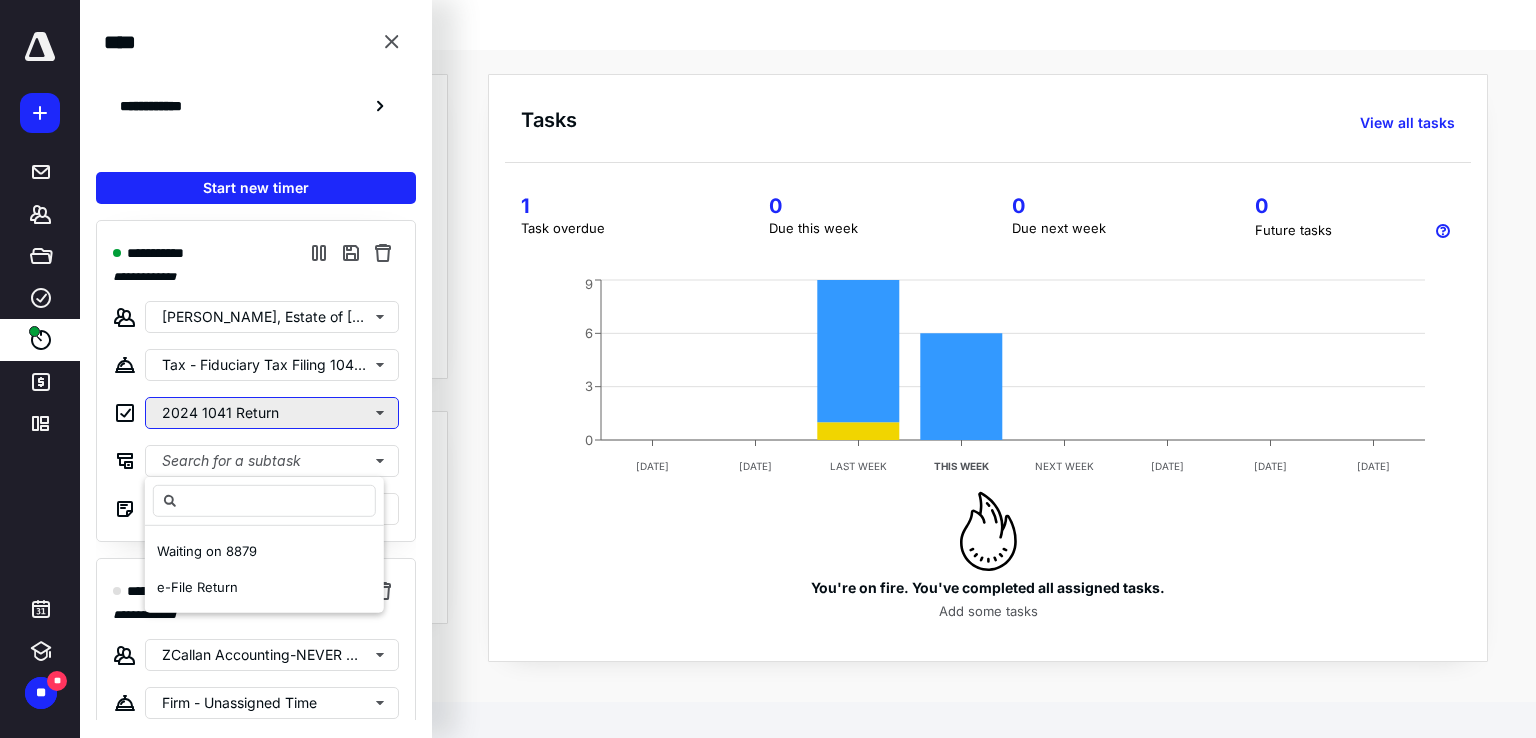 click on "2024 1041 Return" at bounding box center (272, 413) 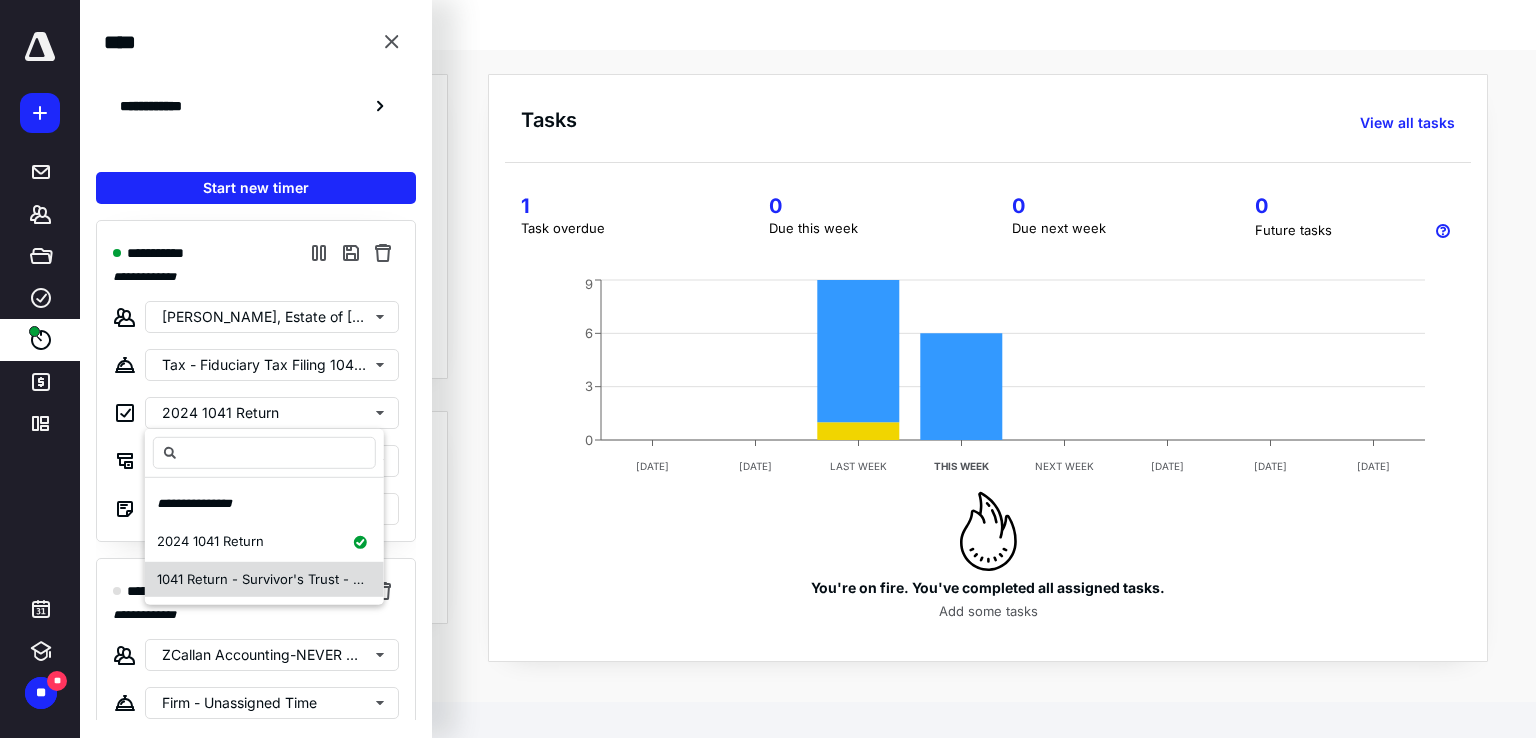 click on "1041 Return - Survivor's Trust - 2025" at bounding box center (271, 578) 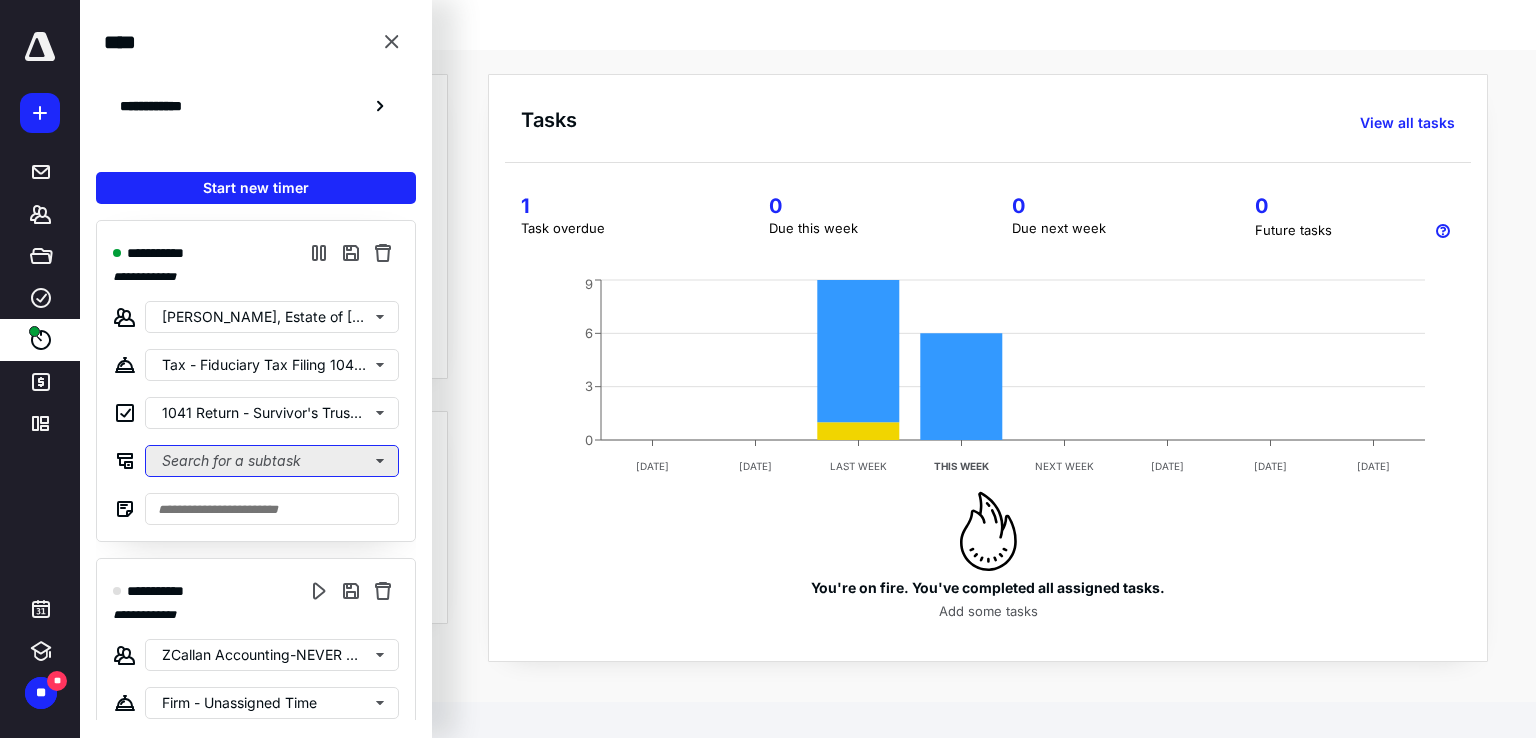 click on "Search for a subtask" at bounding box center [272, 461] 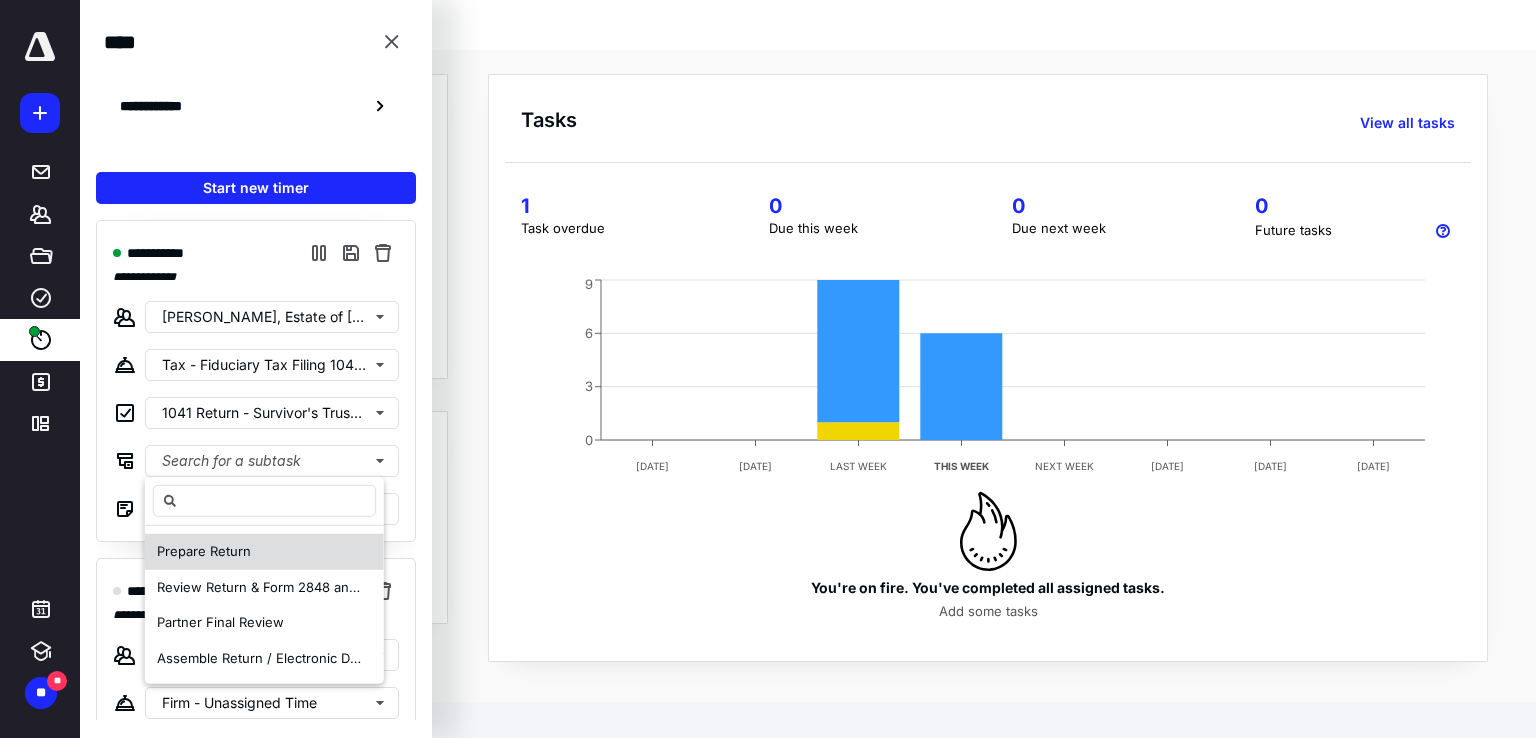 click on "Prepare Return" at bounding box center [264, 552] 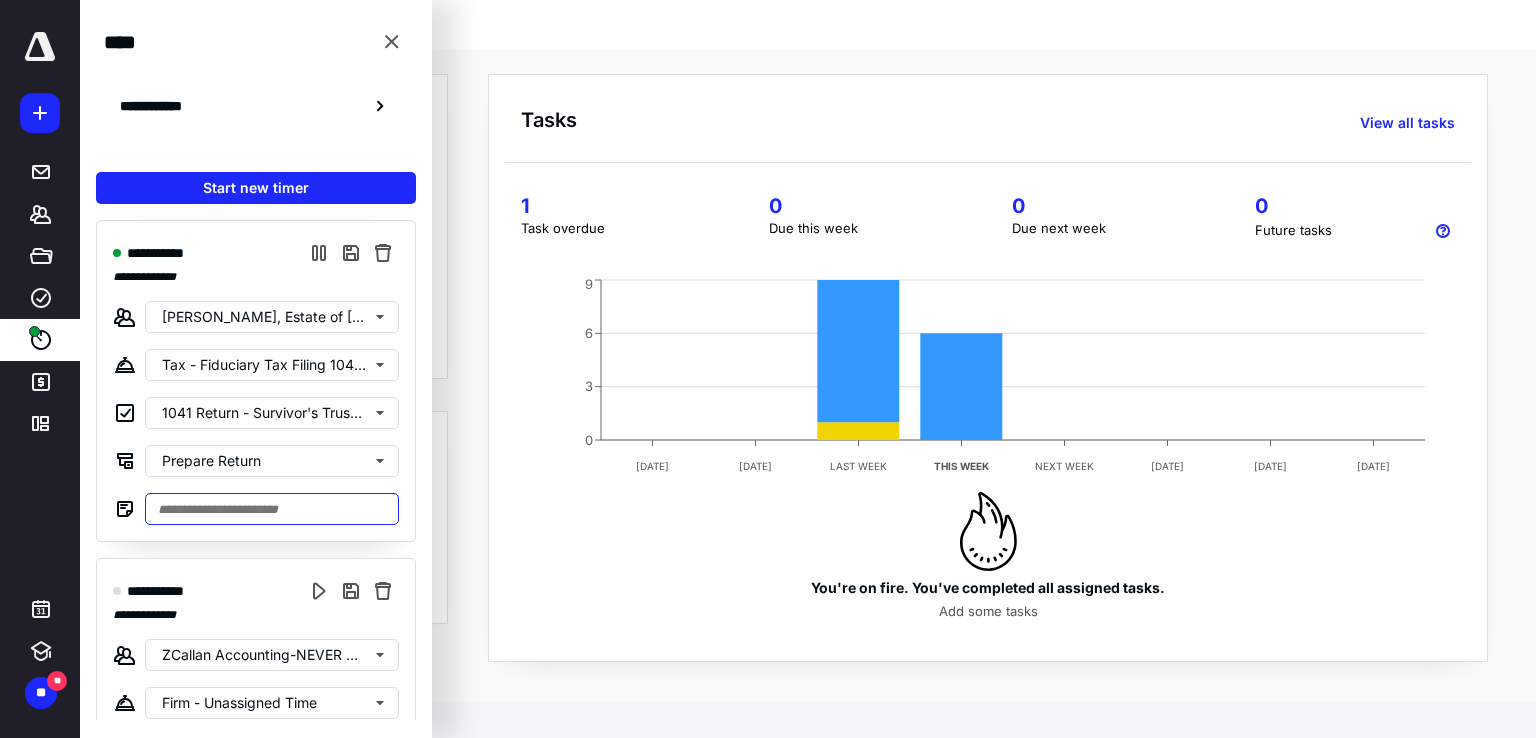 click at bounding box center (272, 509) 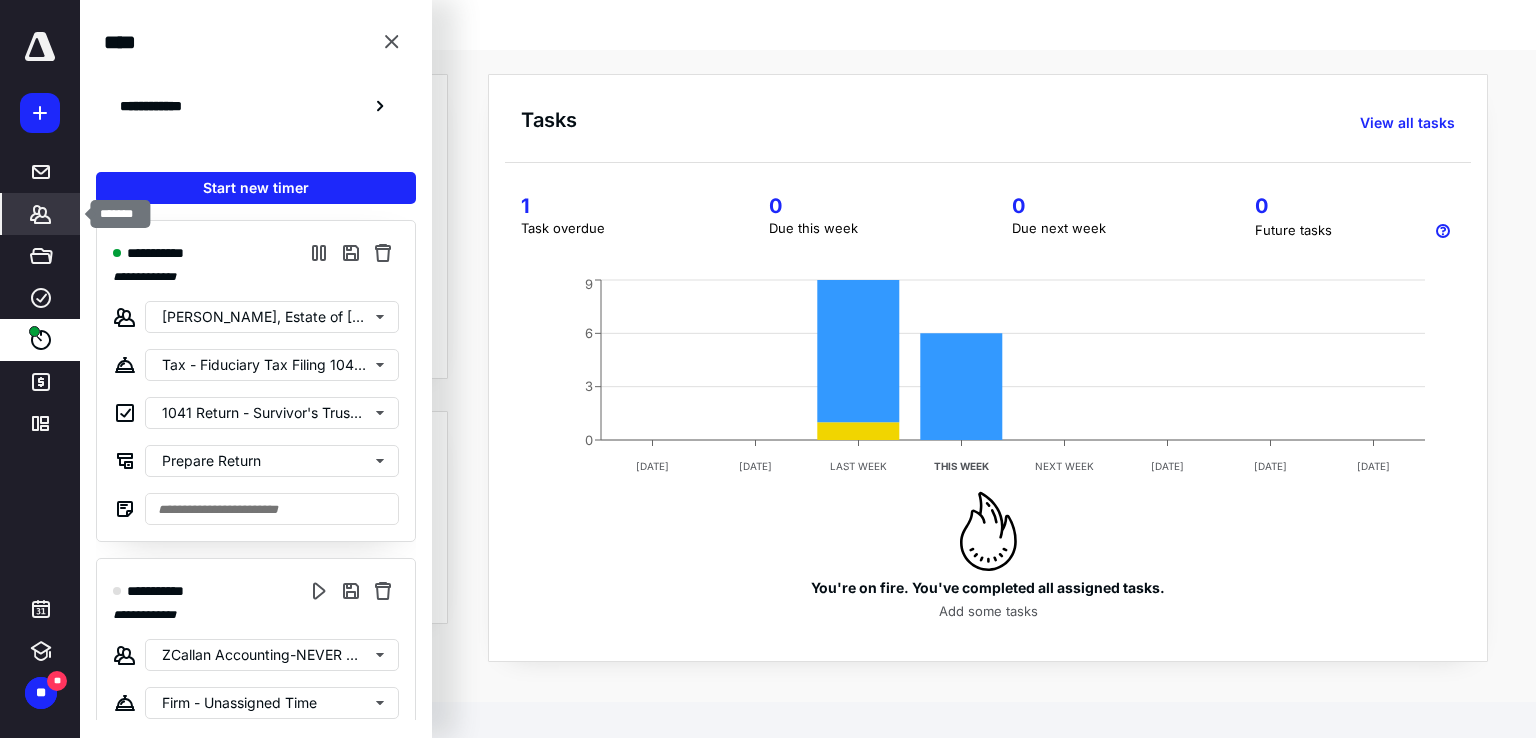 click 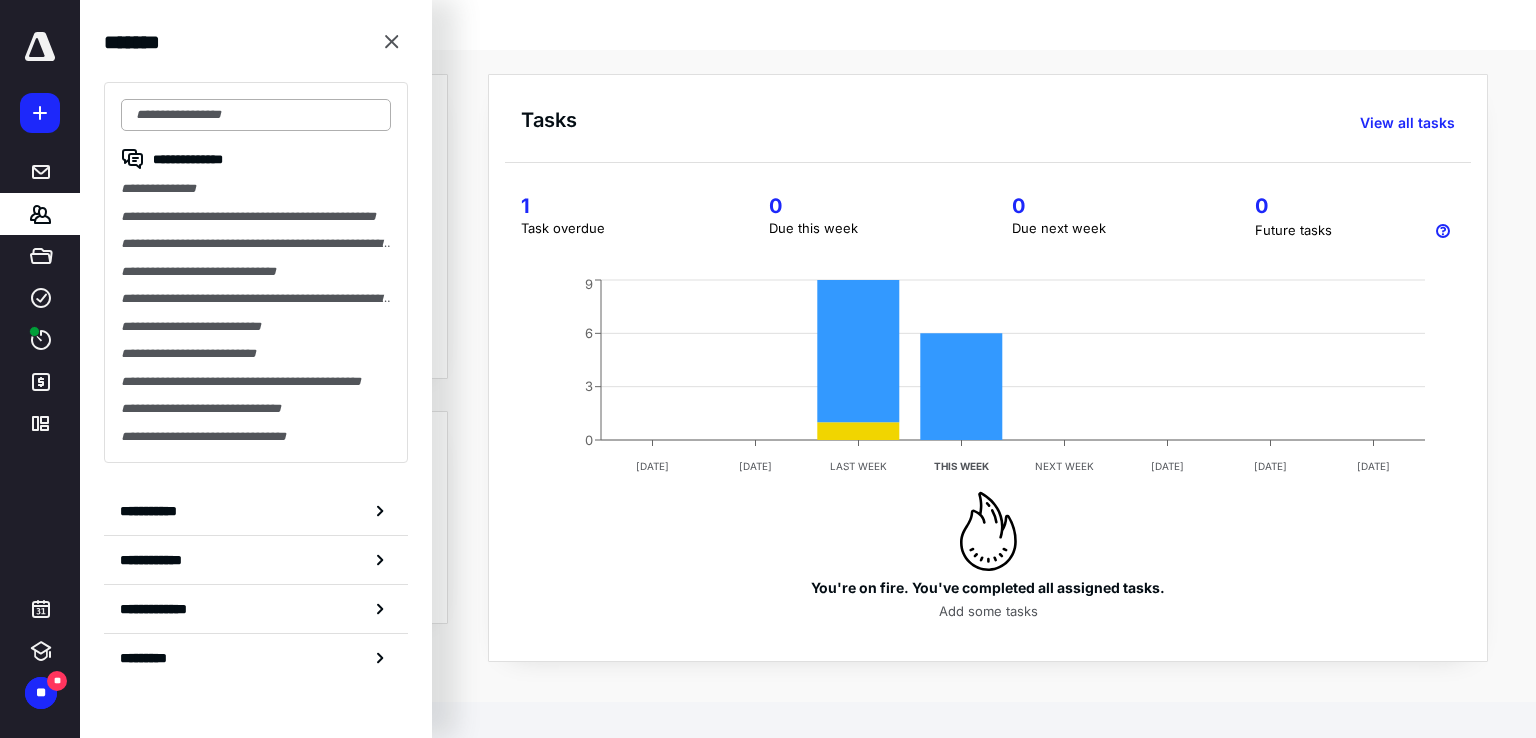 click at bounding box center (256, 115) 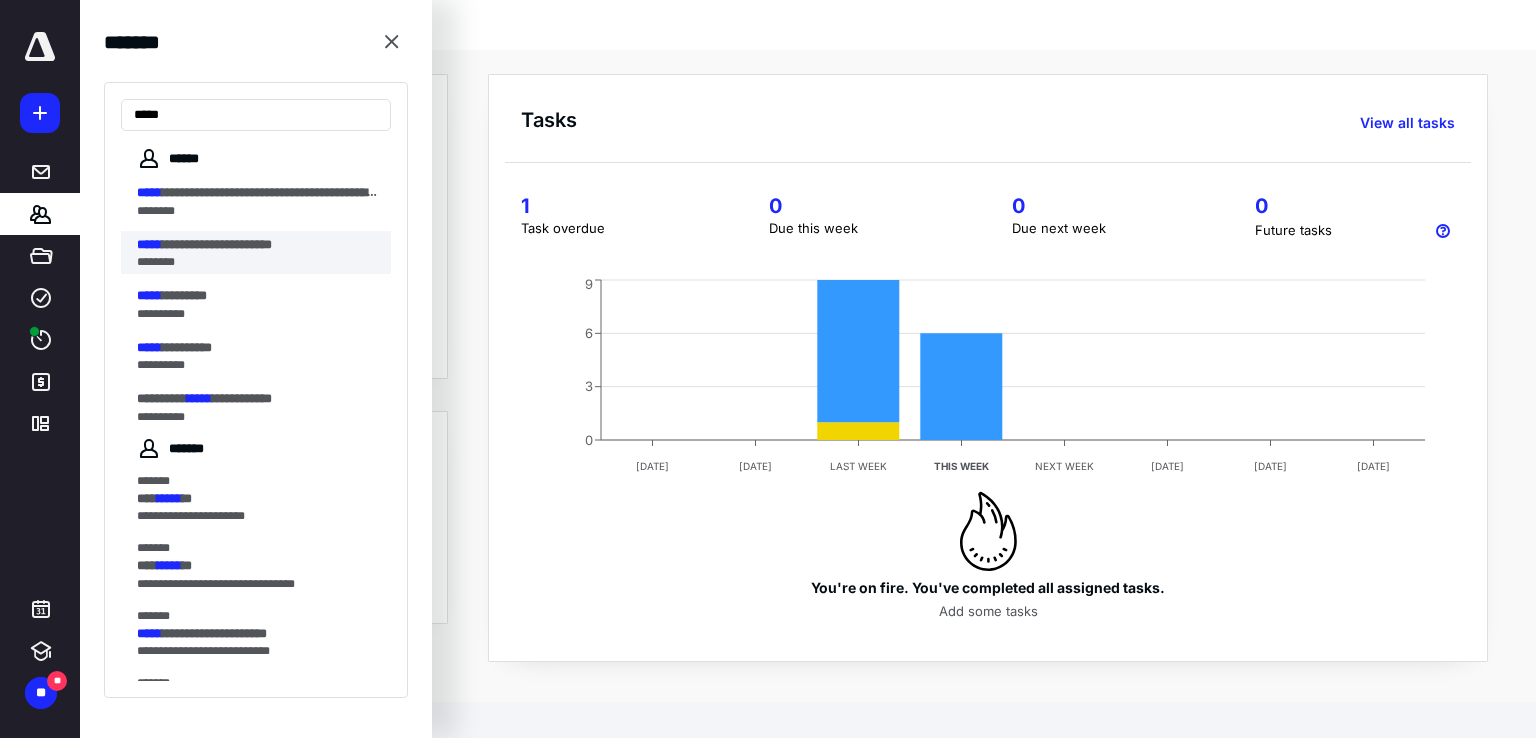 type on "*****" 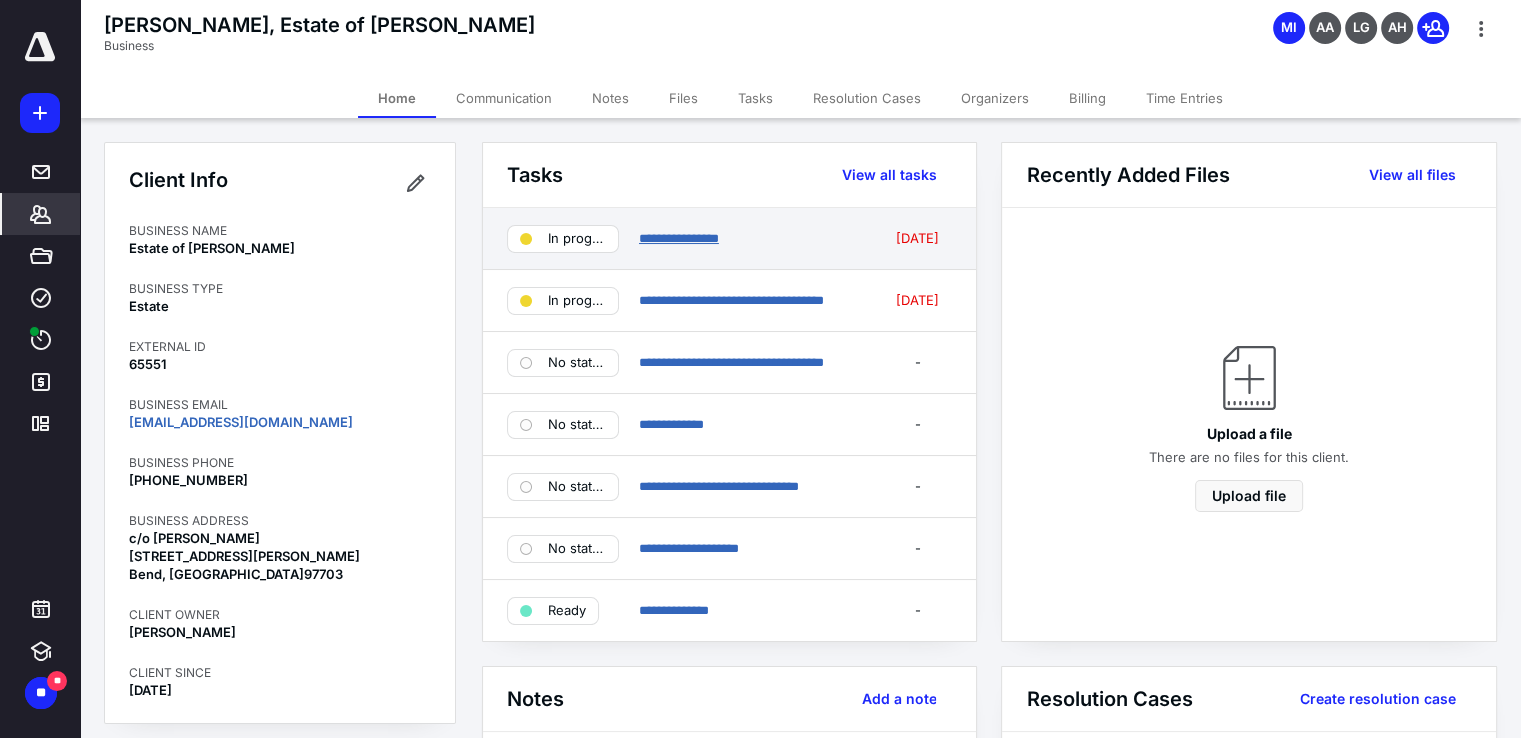 click on "**********" at bounding box center [679, 238] 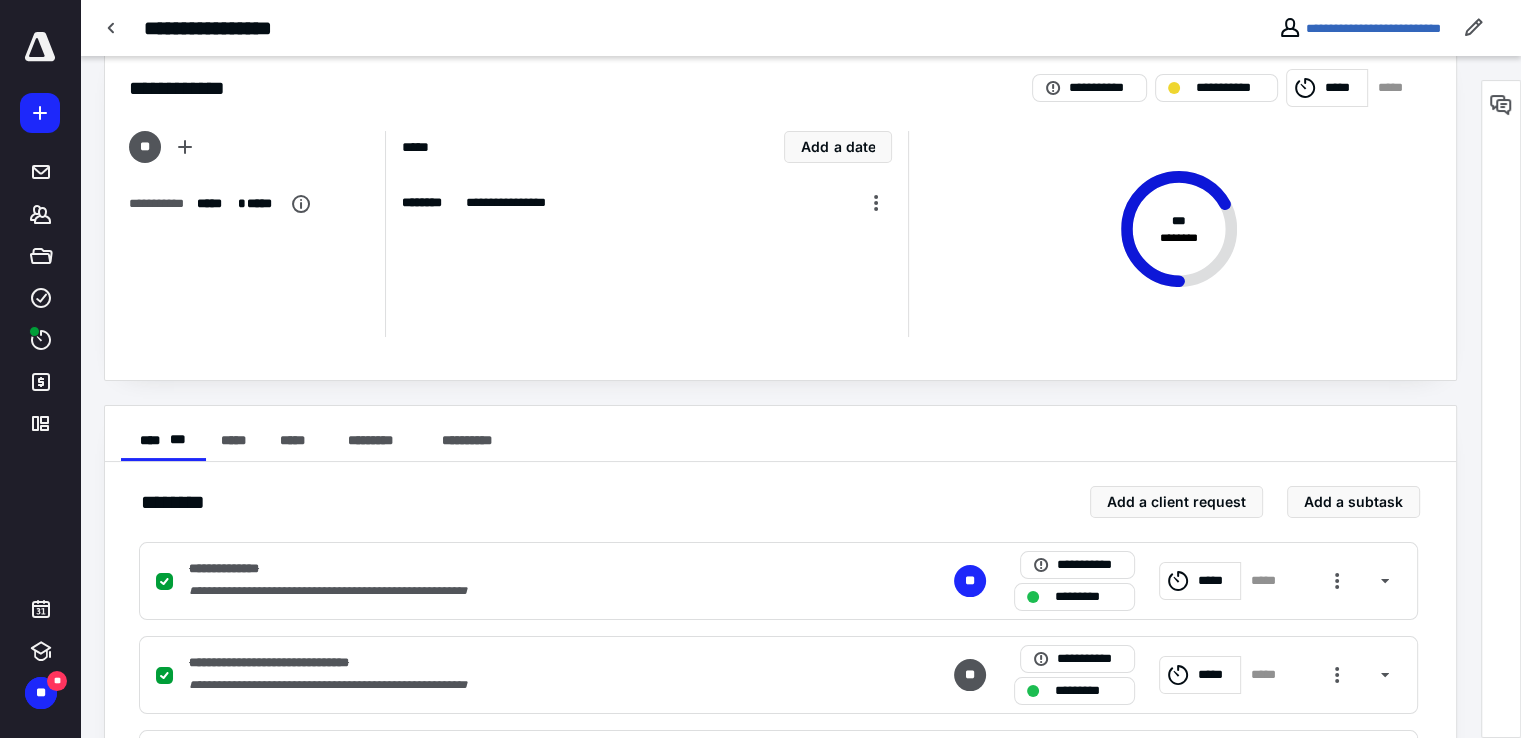 scroll, scrollTop: 0, scrollLeft: 0, axis: both 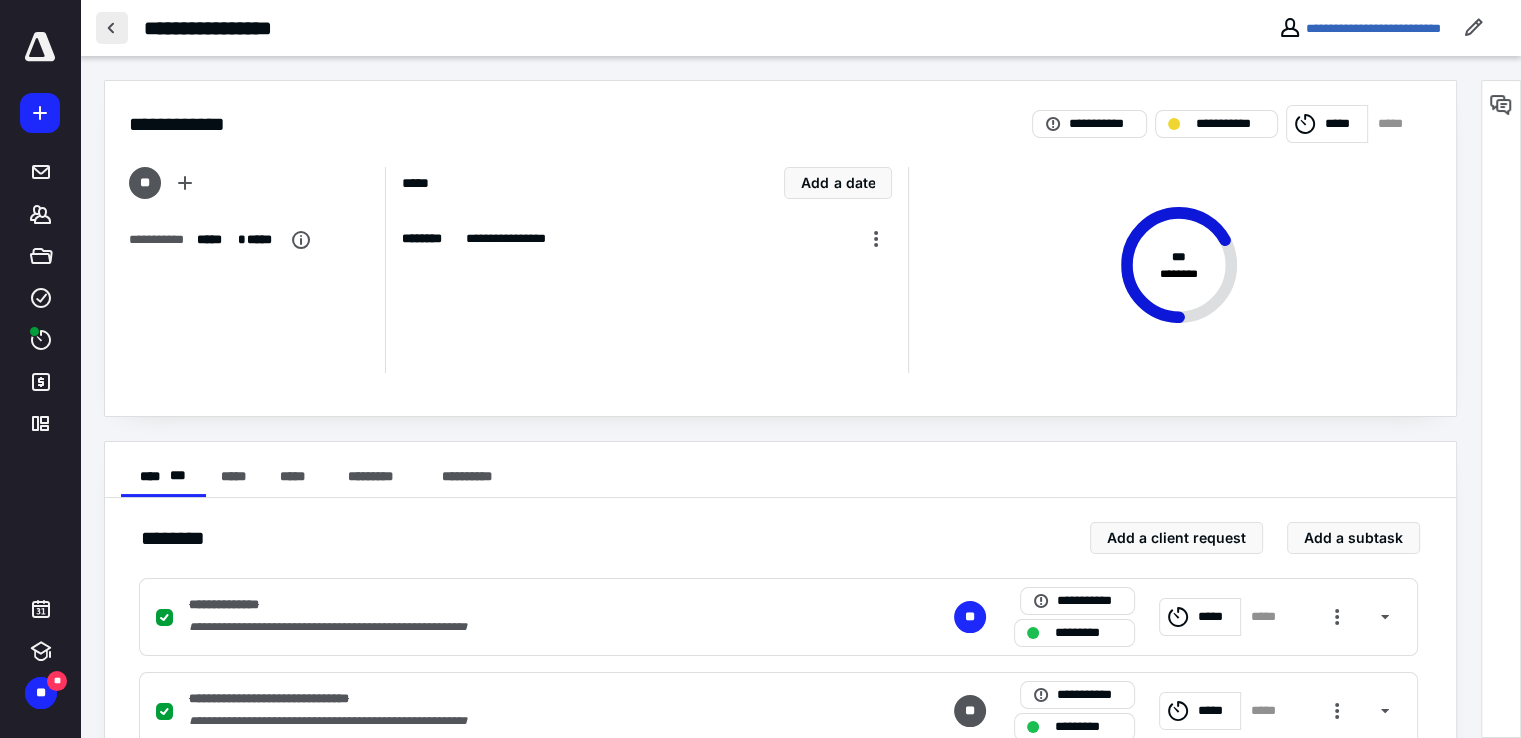 click at bounding box center (112, 28) 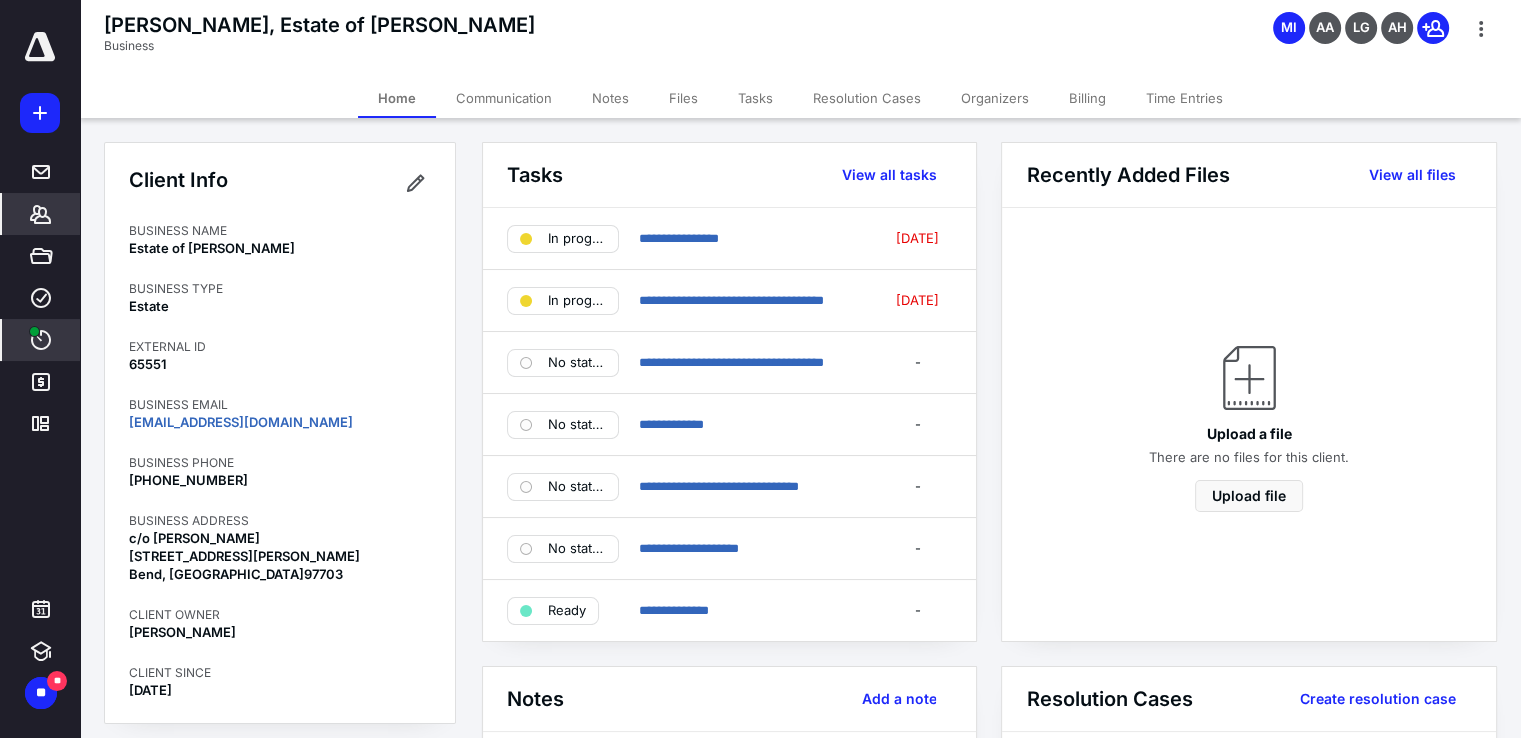 click at bounding box center (34, 331) 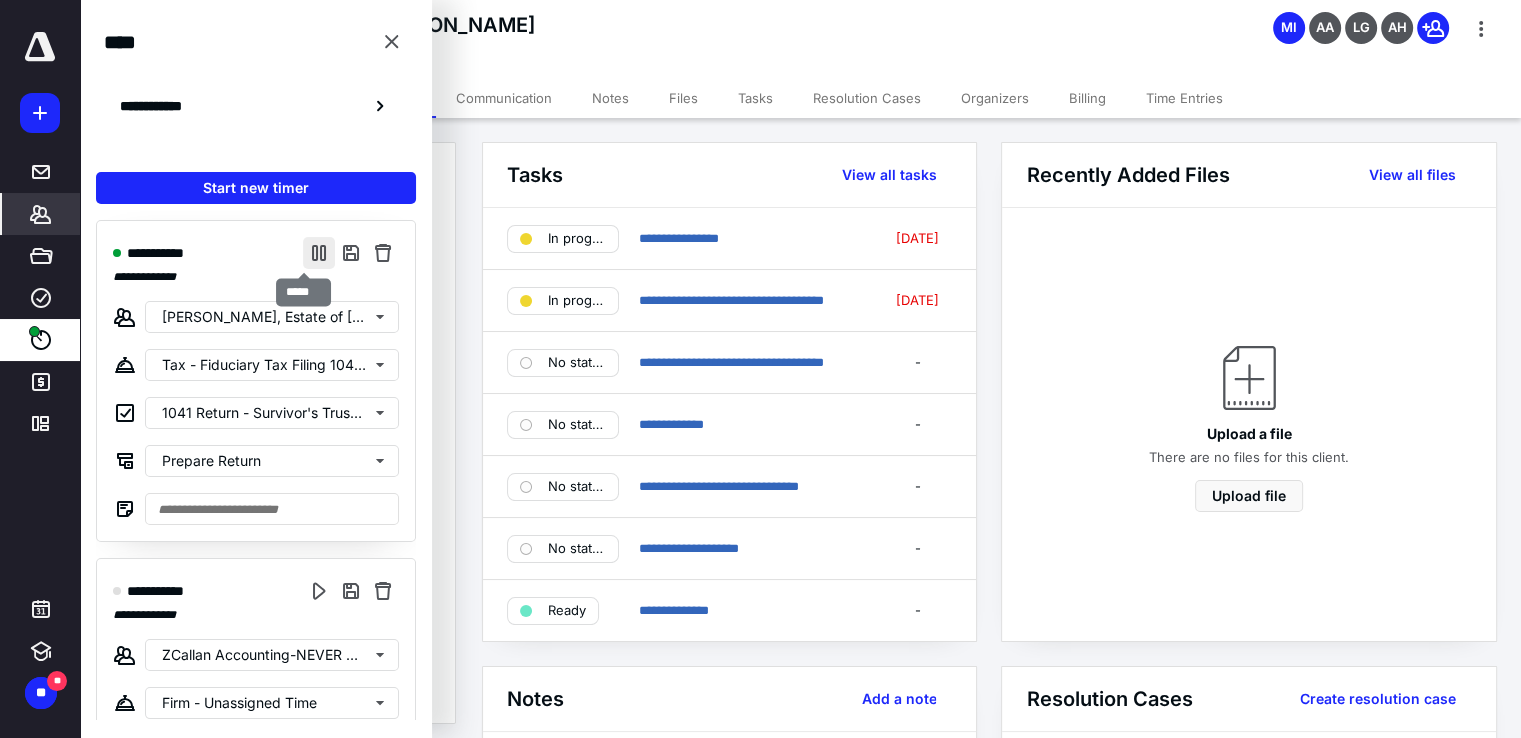 click at bounding box center (319, 253) 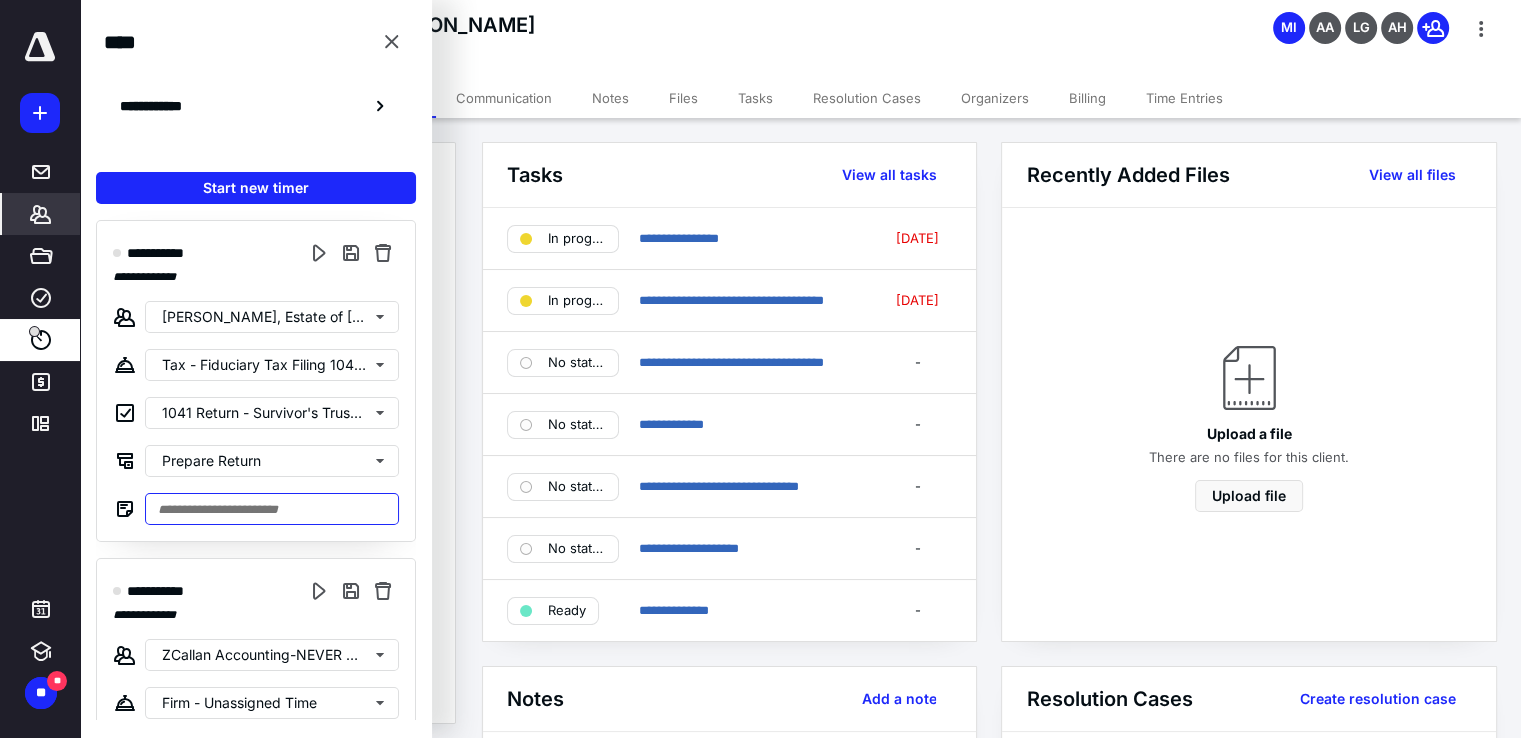 click at bounding box center (272, 509) 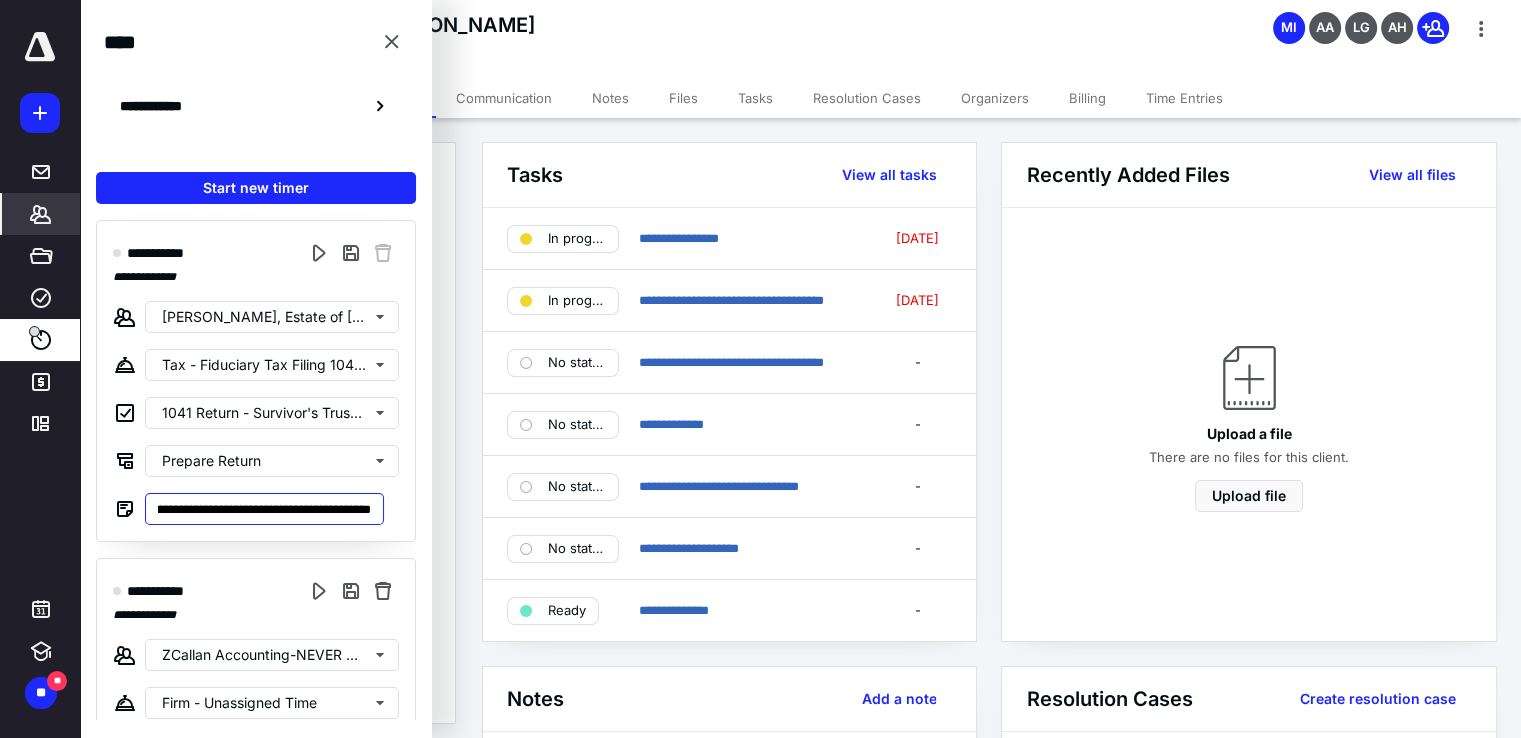 scroll, scrollTop: 0, scrollLeft: 83, axis: horizontal 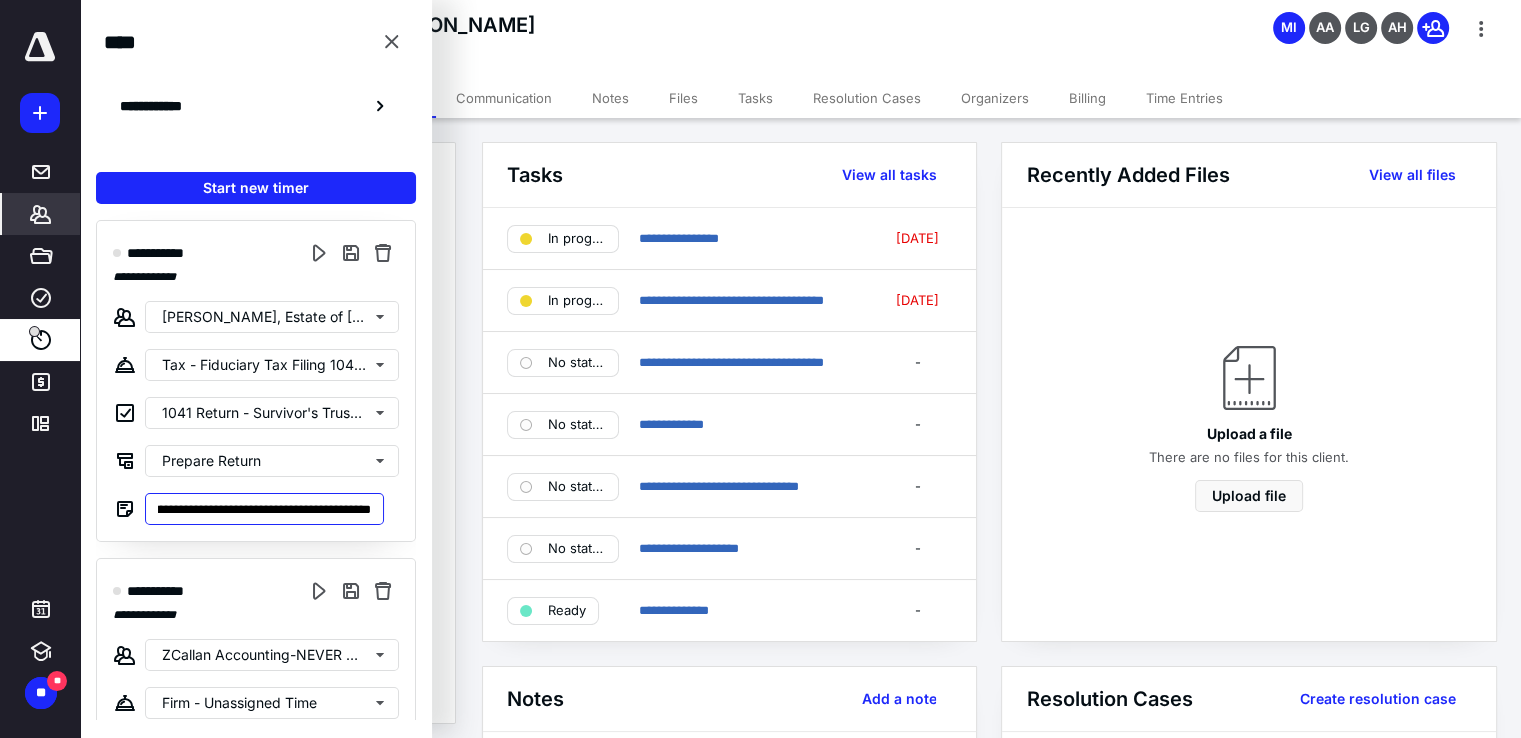 type on "**********" 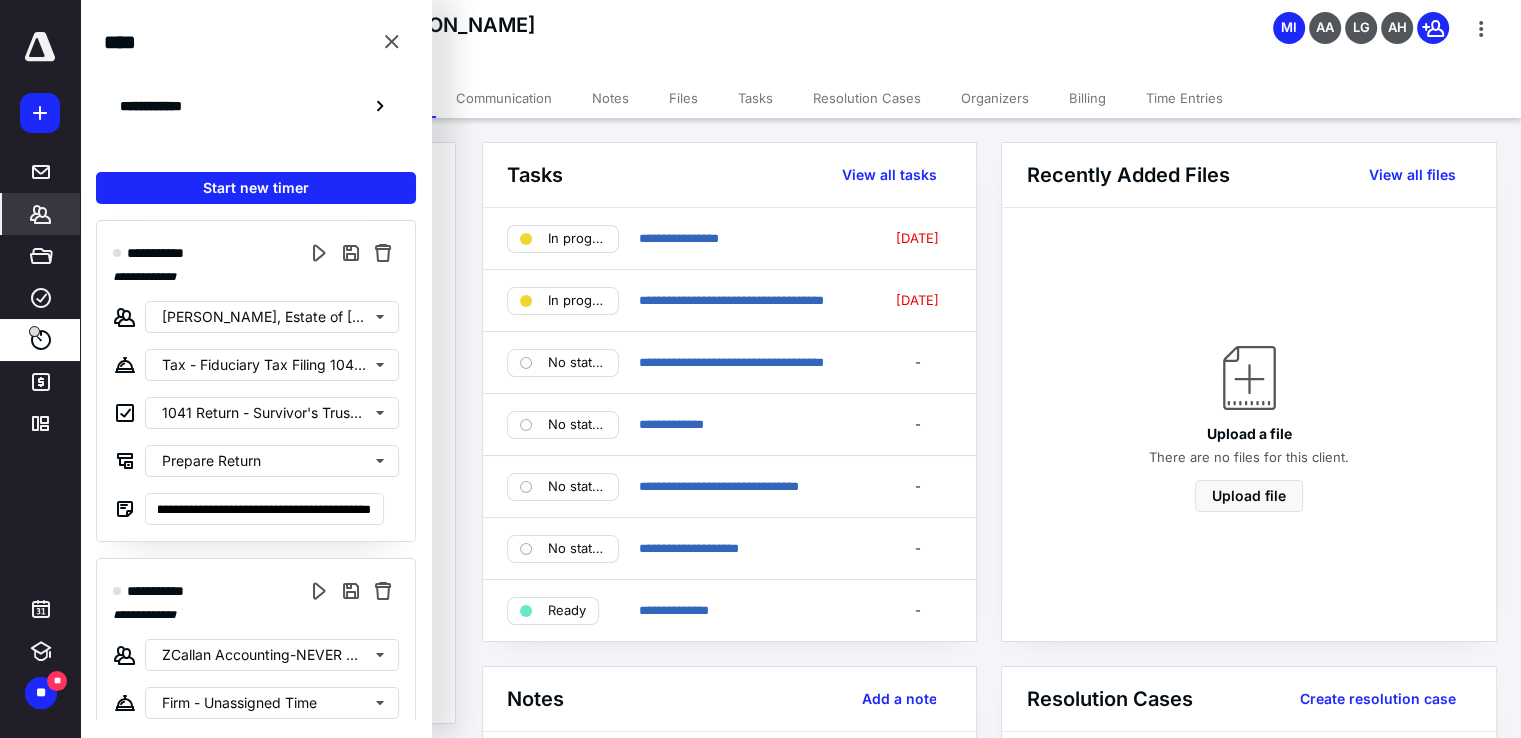 click on "**********" at bounding box center (256, 78) 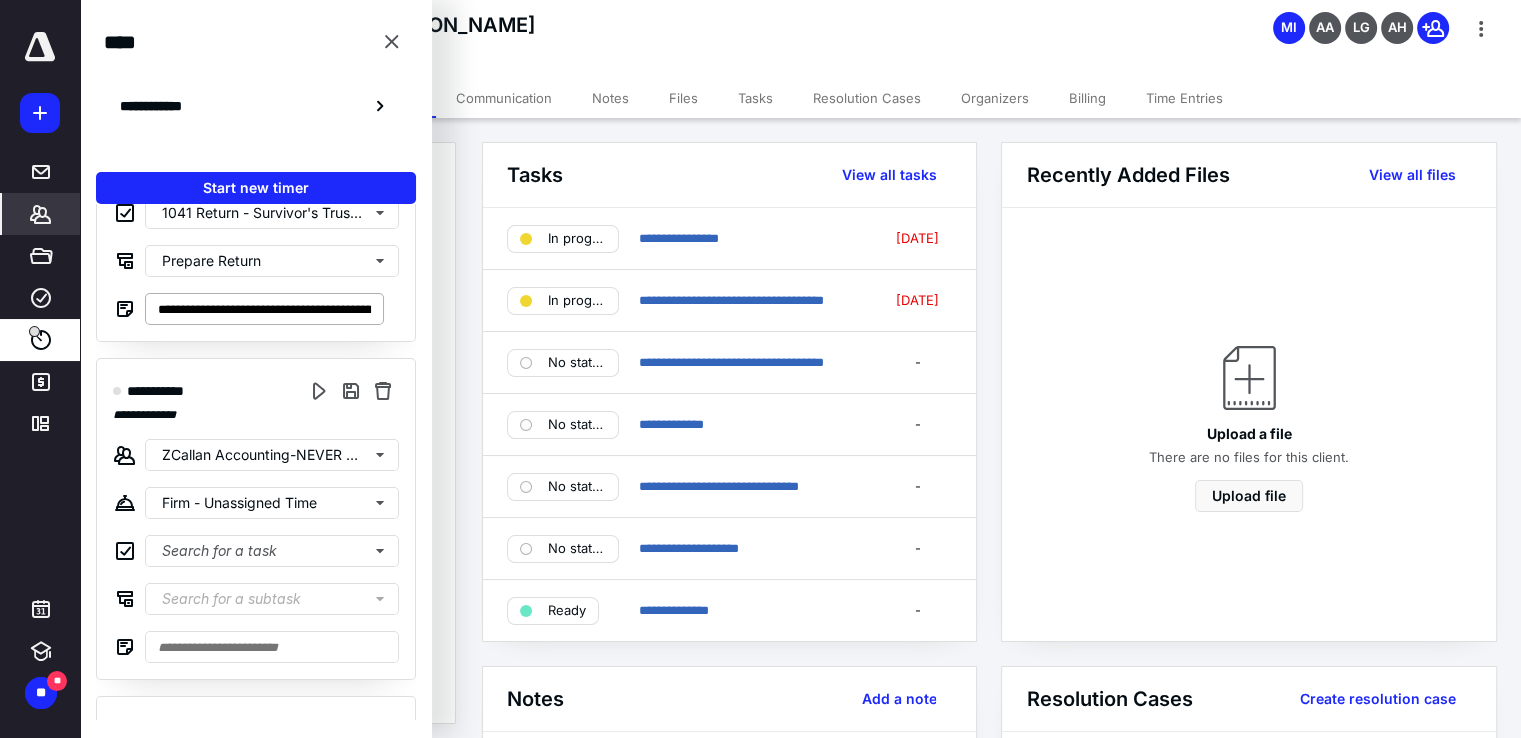 scroll, scrollTop: 400, scrollLeft: 0, axis: vertical 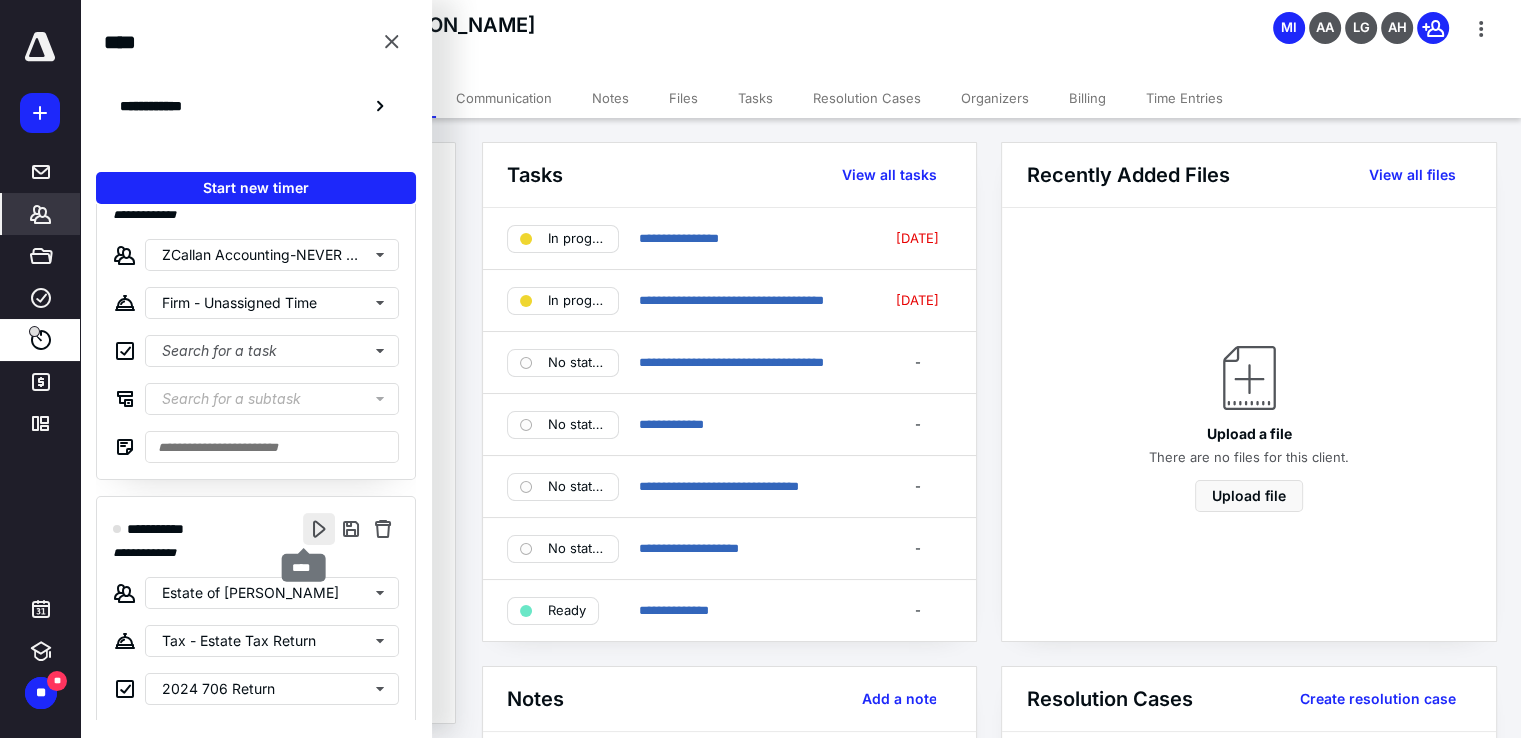 click at bounding box center [319, 529] 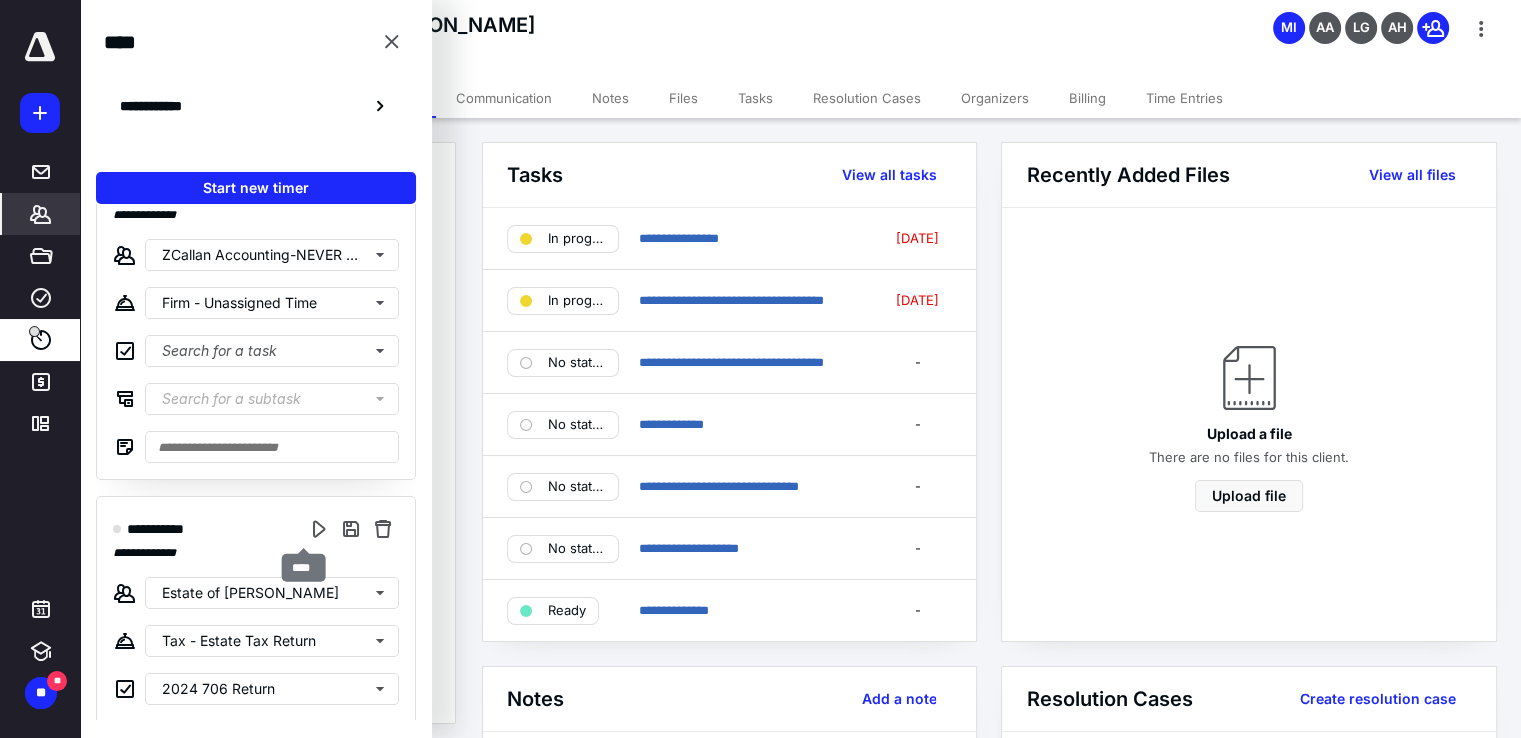scroll, scrollTop: 0, scrollLeft: 0, axis: both 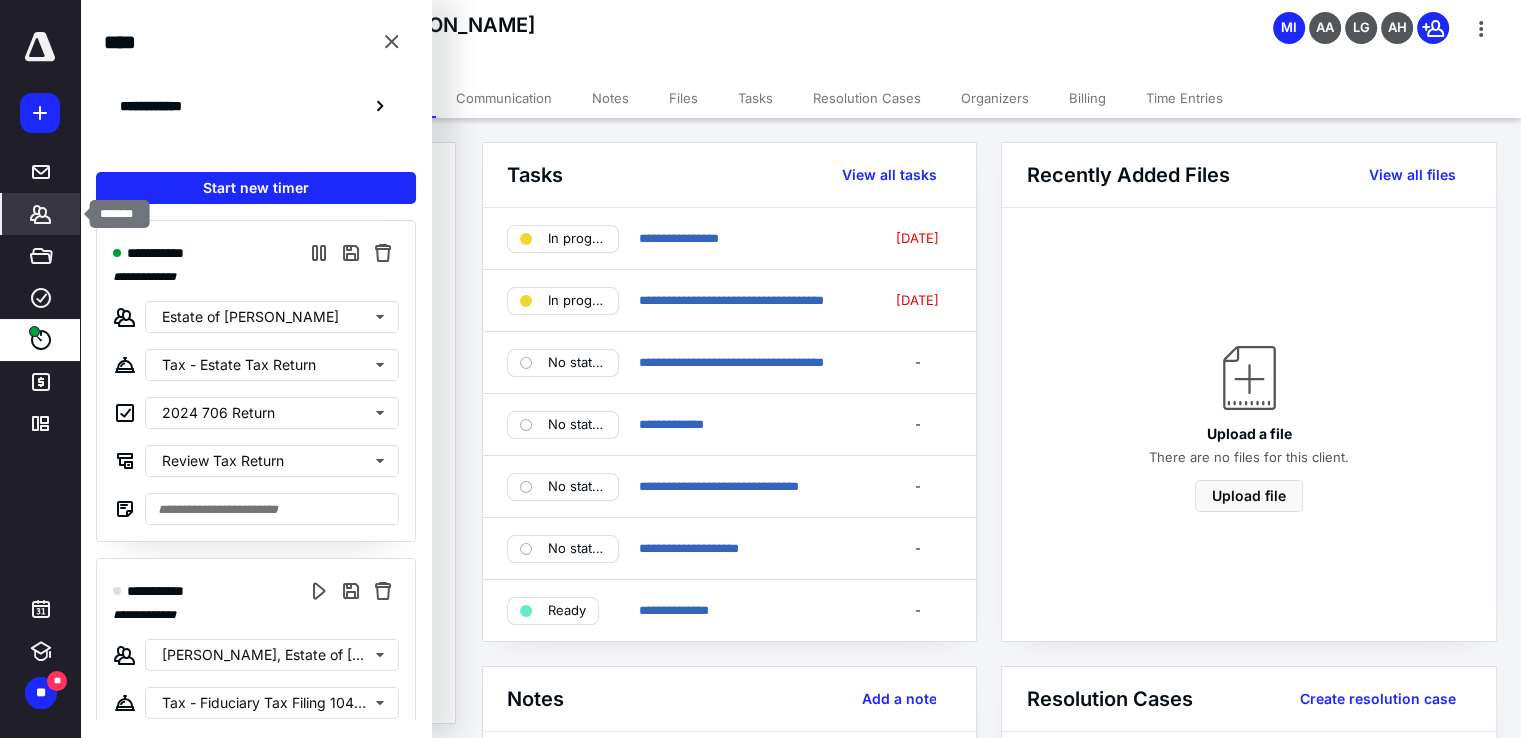 click 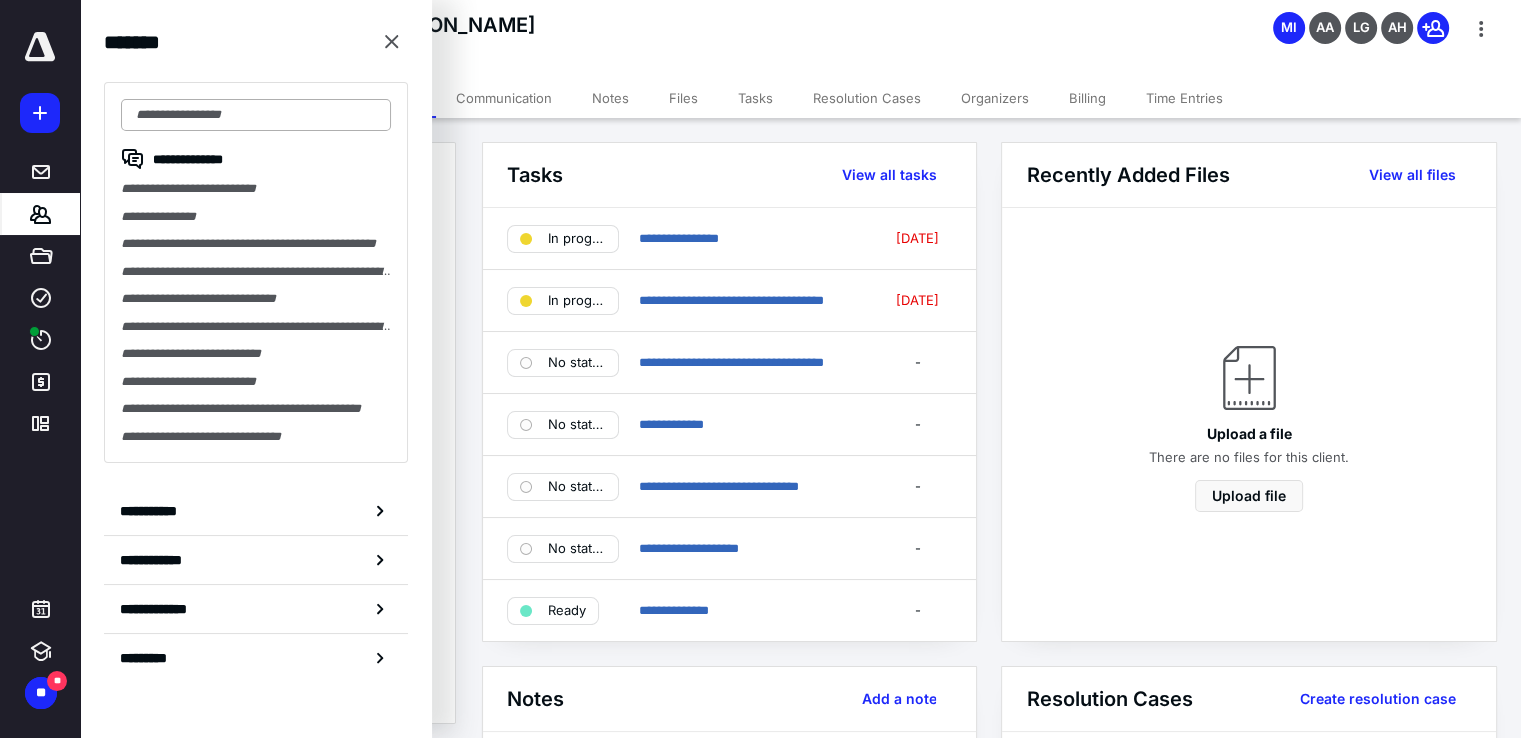 click at bounding box center [256, 115] 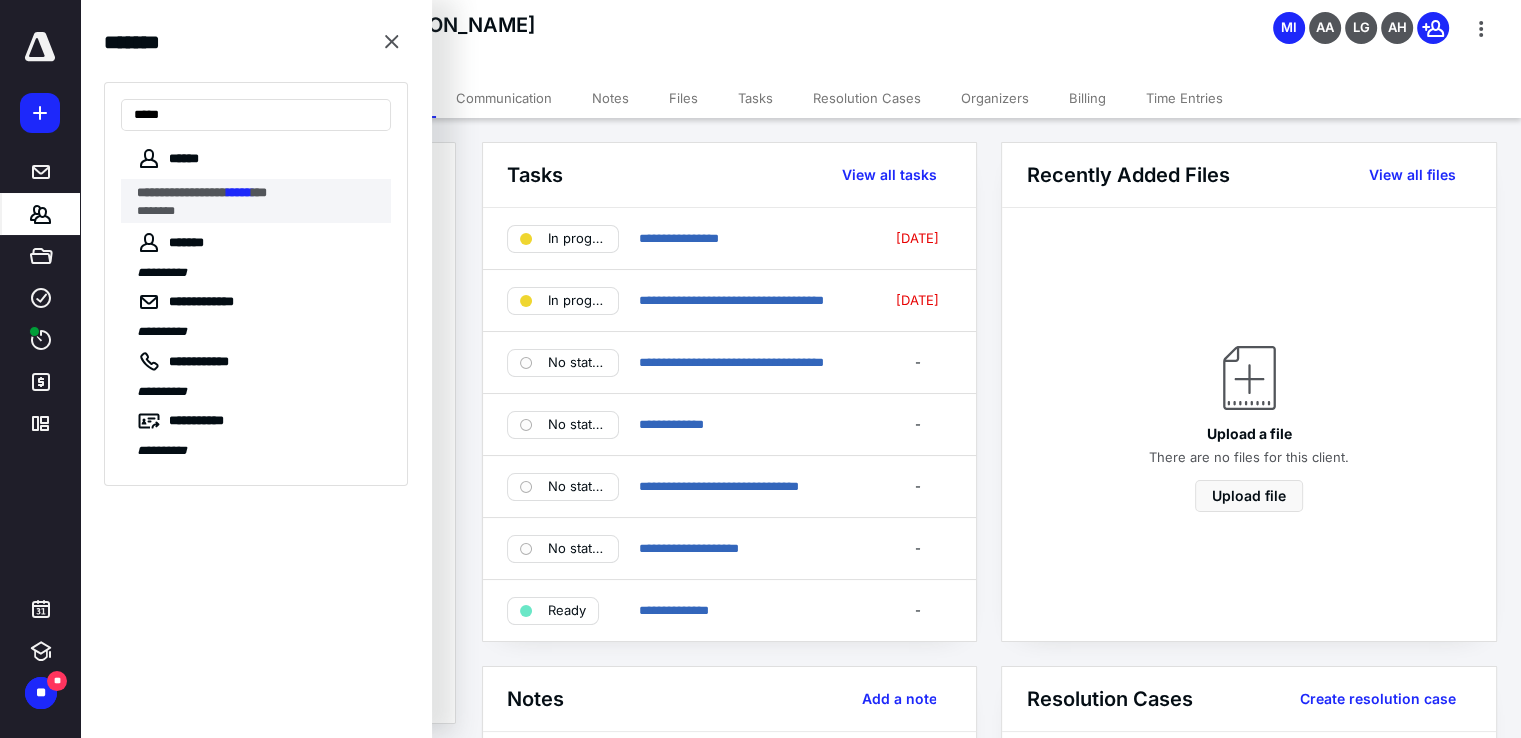 type on "*****" 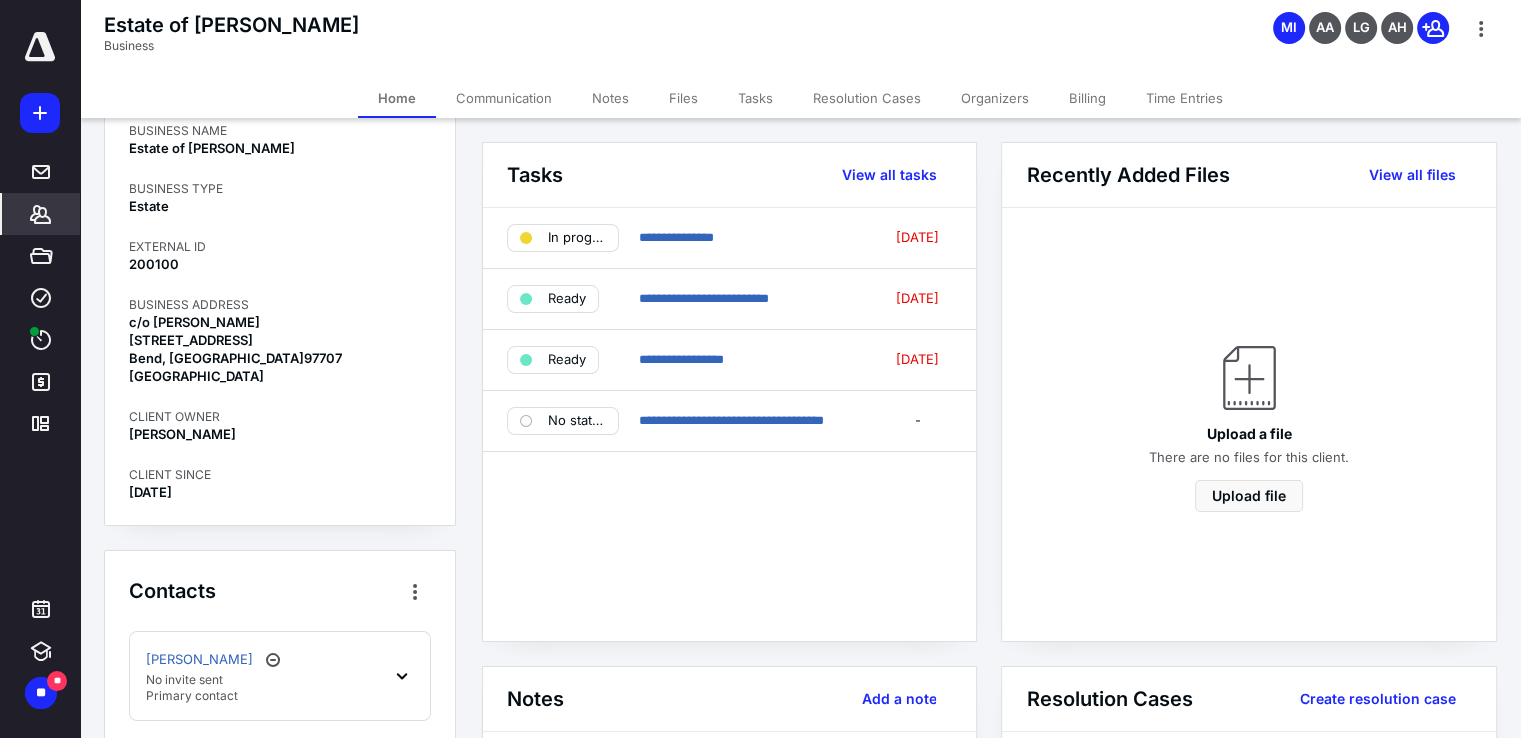 scroll, scrollTop: 236, scrollLeft: 0, axis: vertical 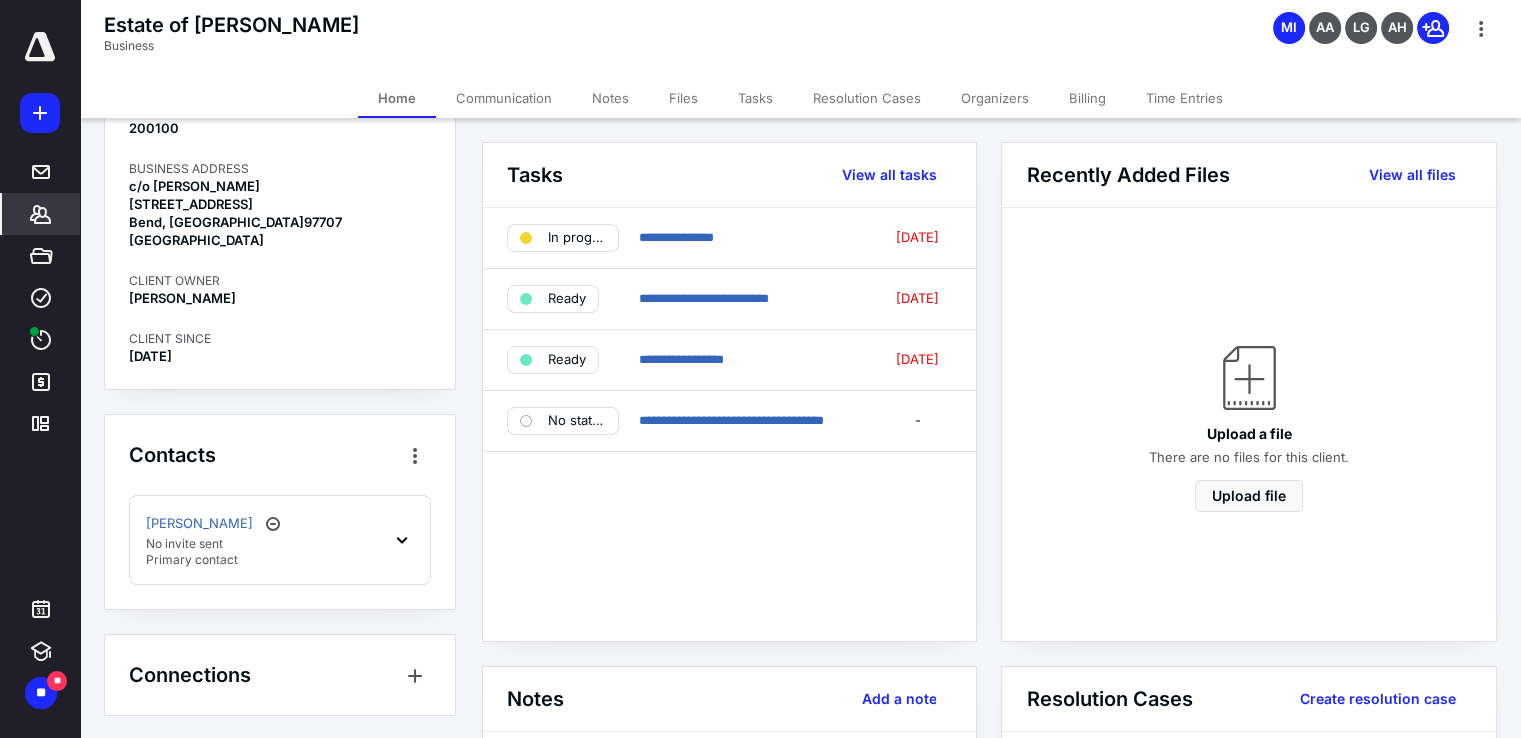 click 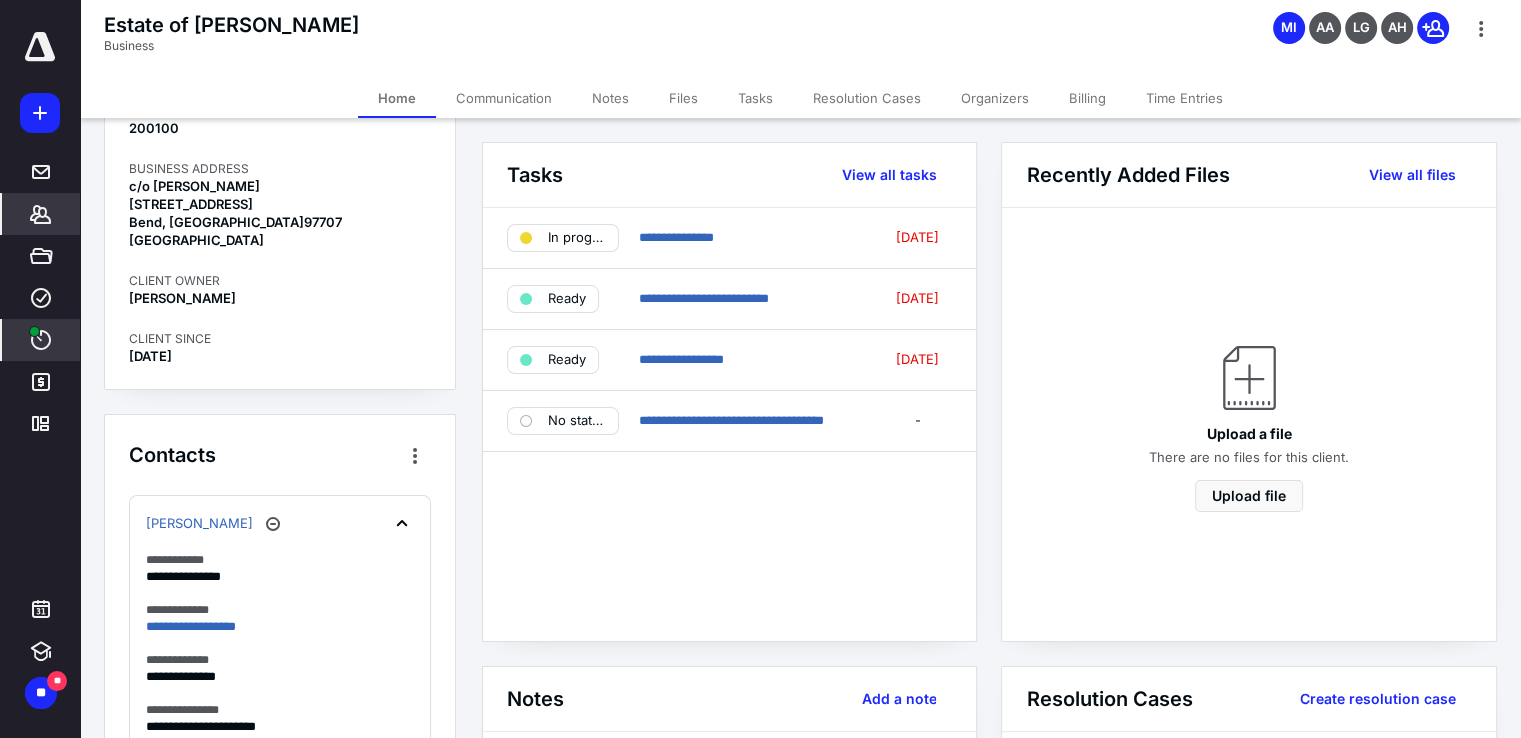 click 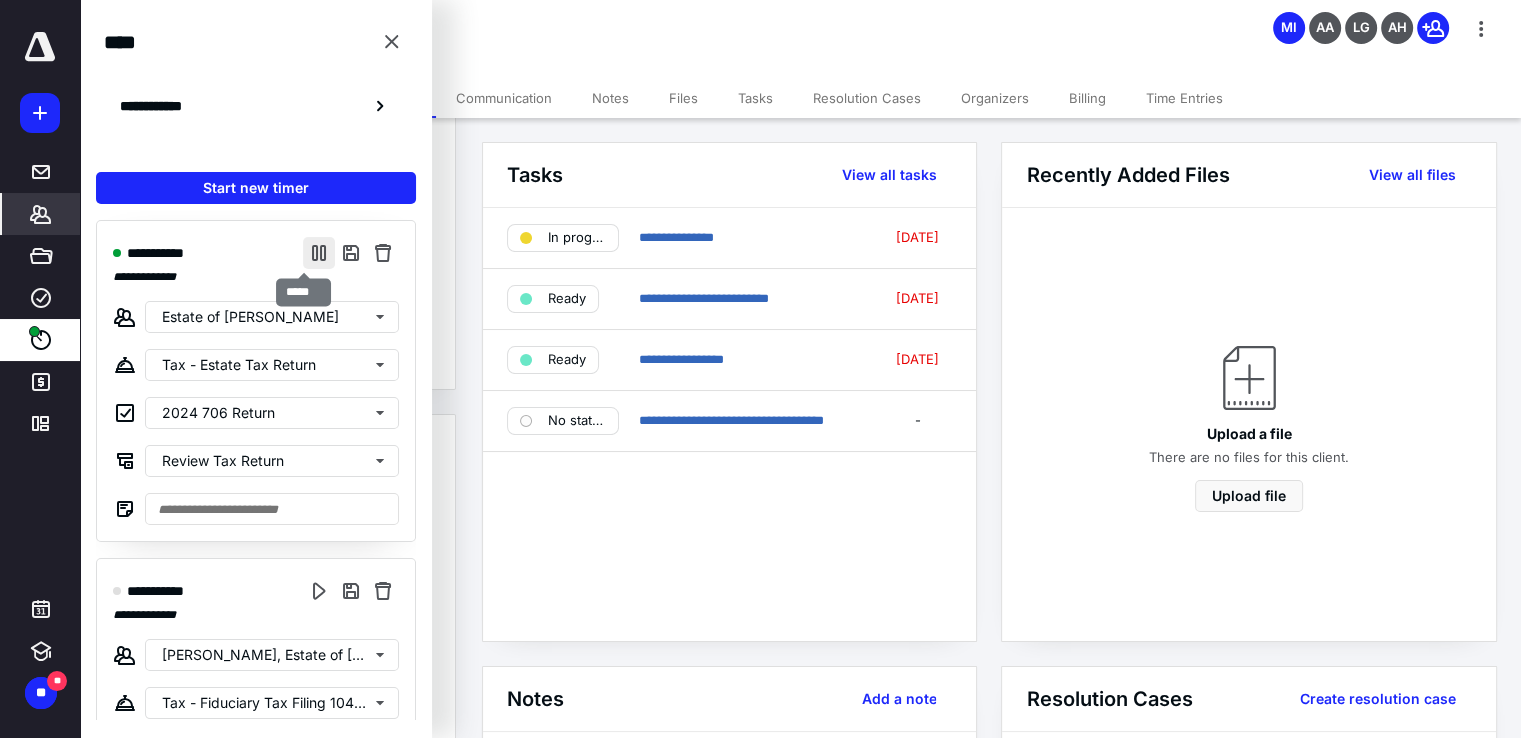 click at bounding box center (319, 253) 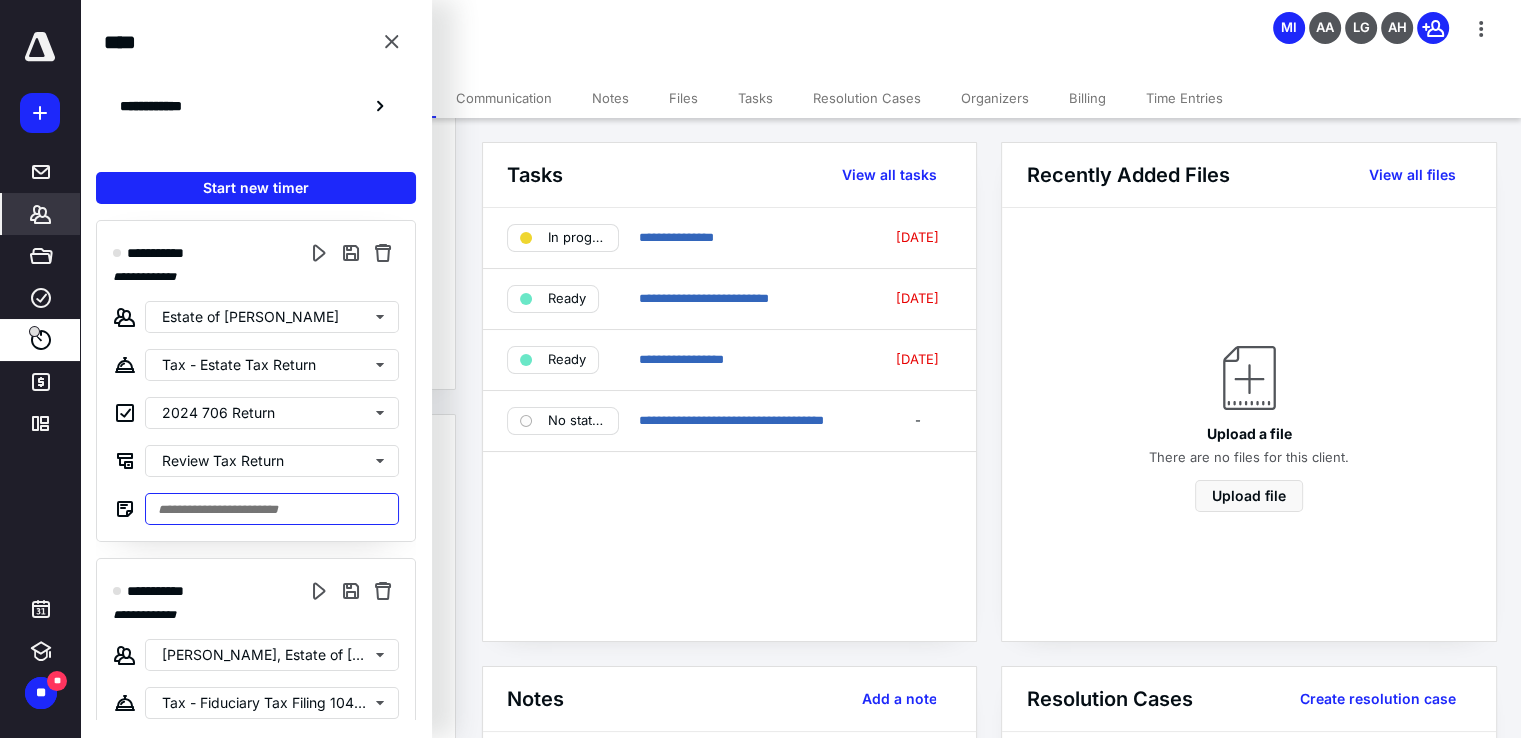 click at bounding box center [272, 509] 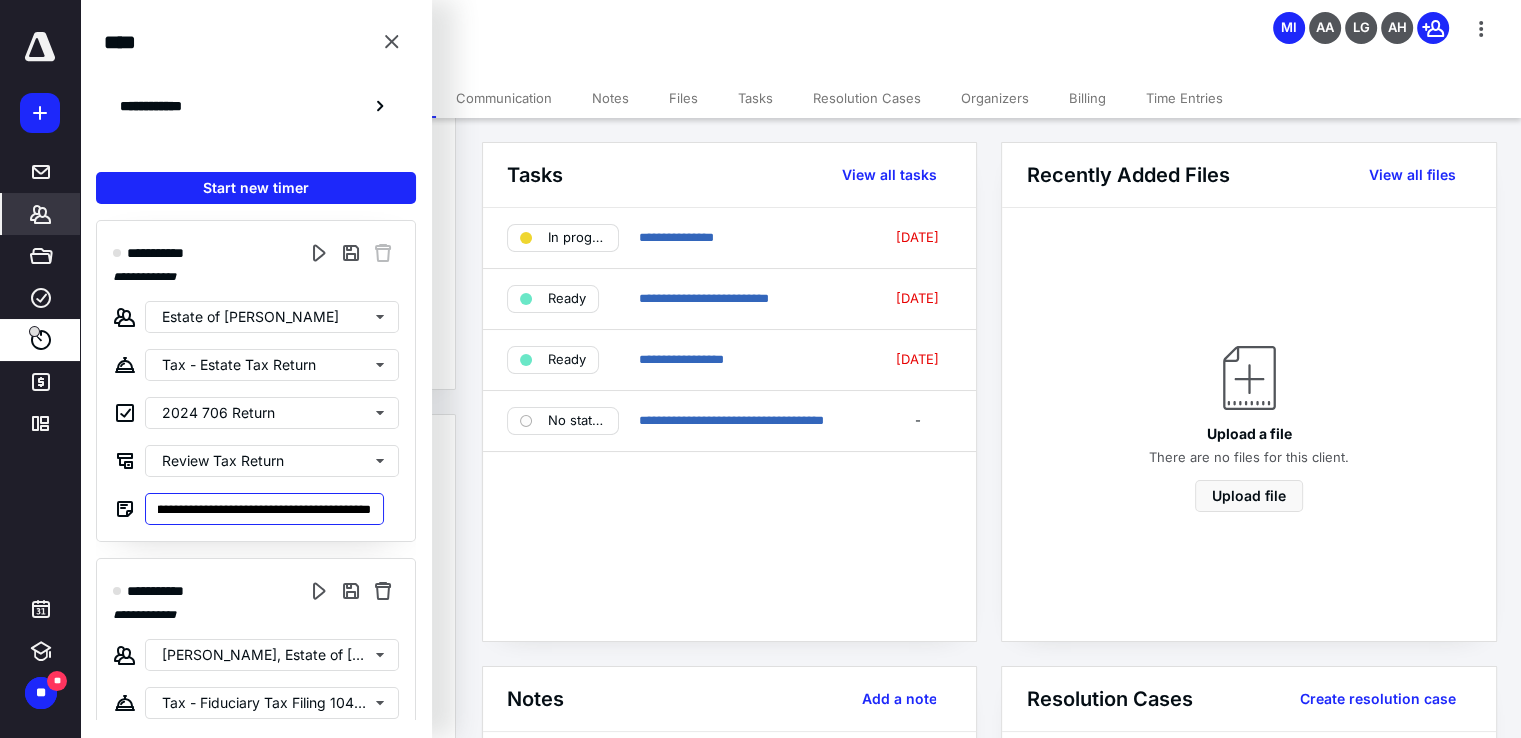 scroll, scrollTop: 0, scrollLeft: 176, axis: horizontal 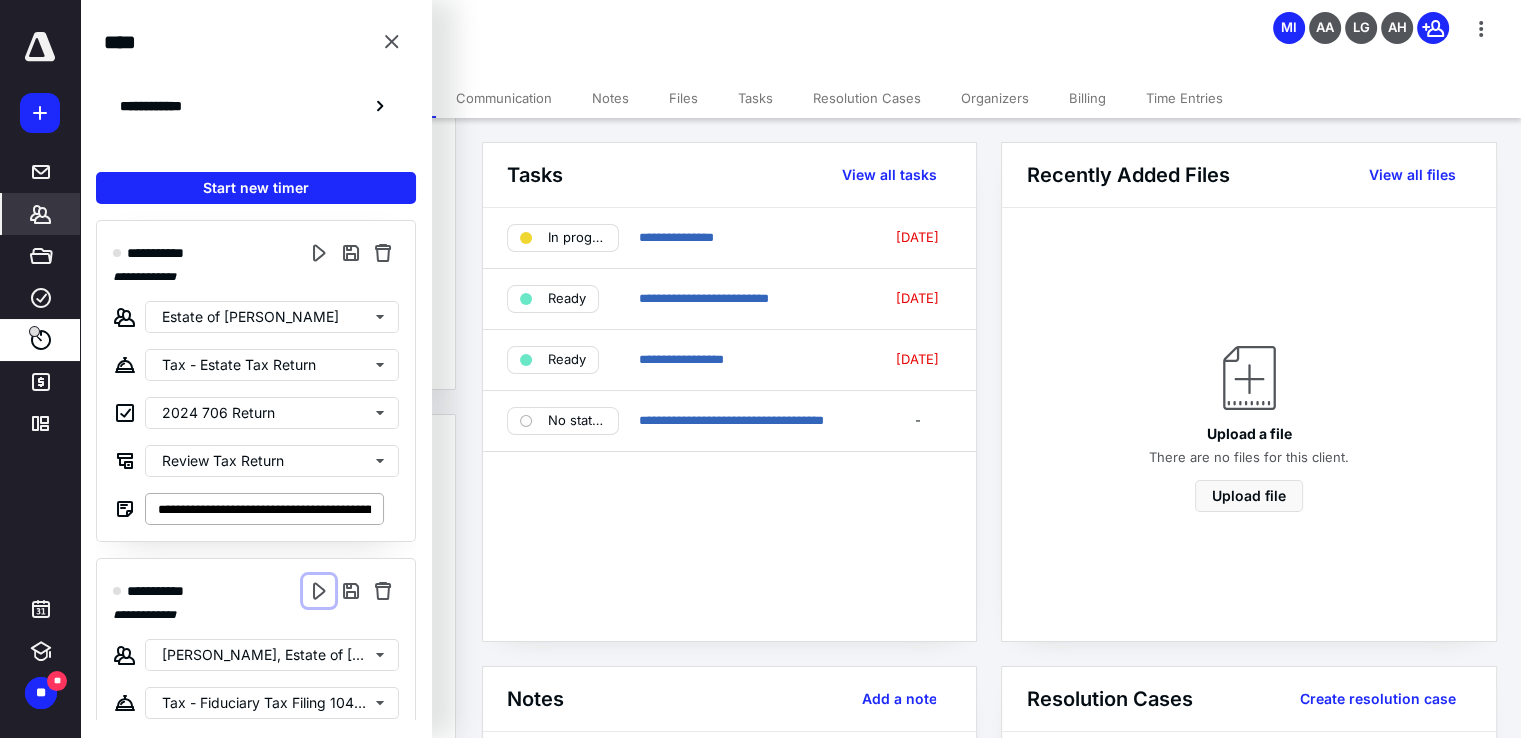 type 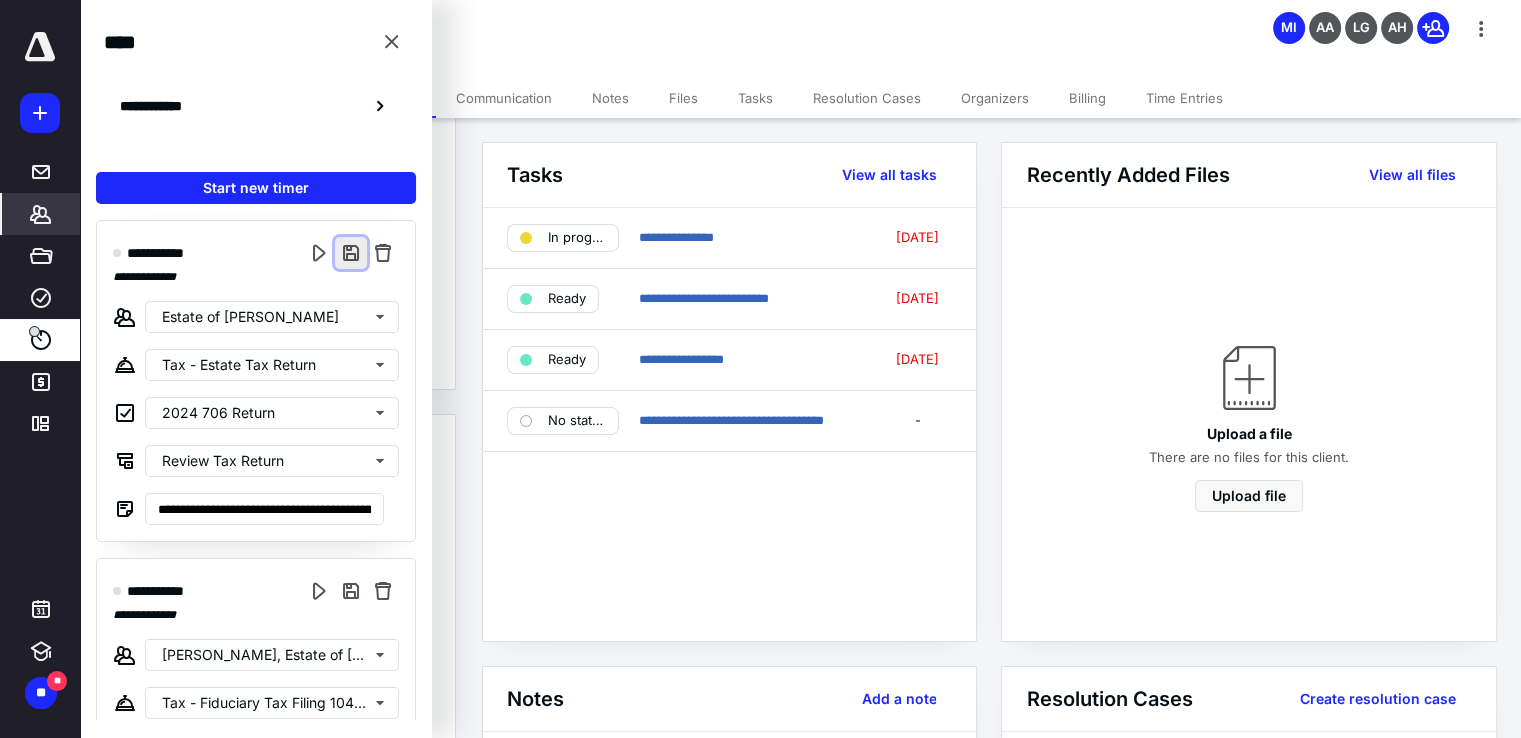click at bounding box center (351, 253) 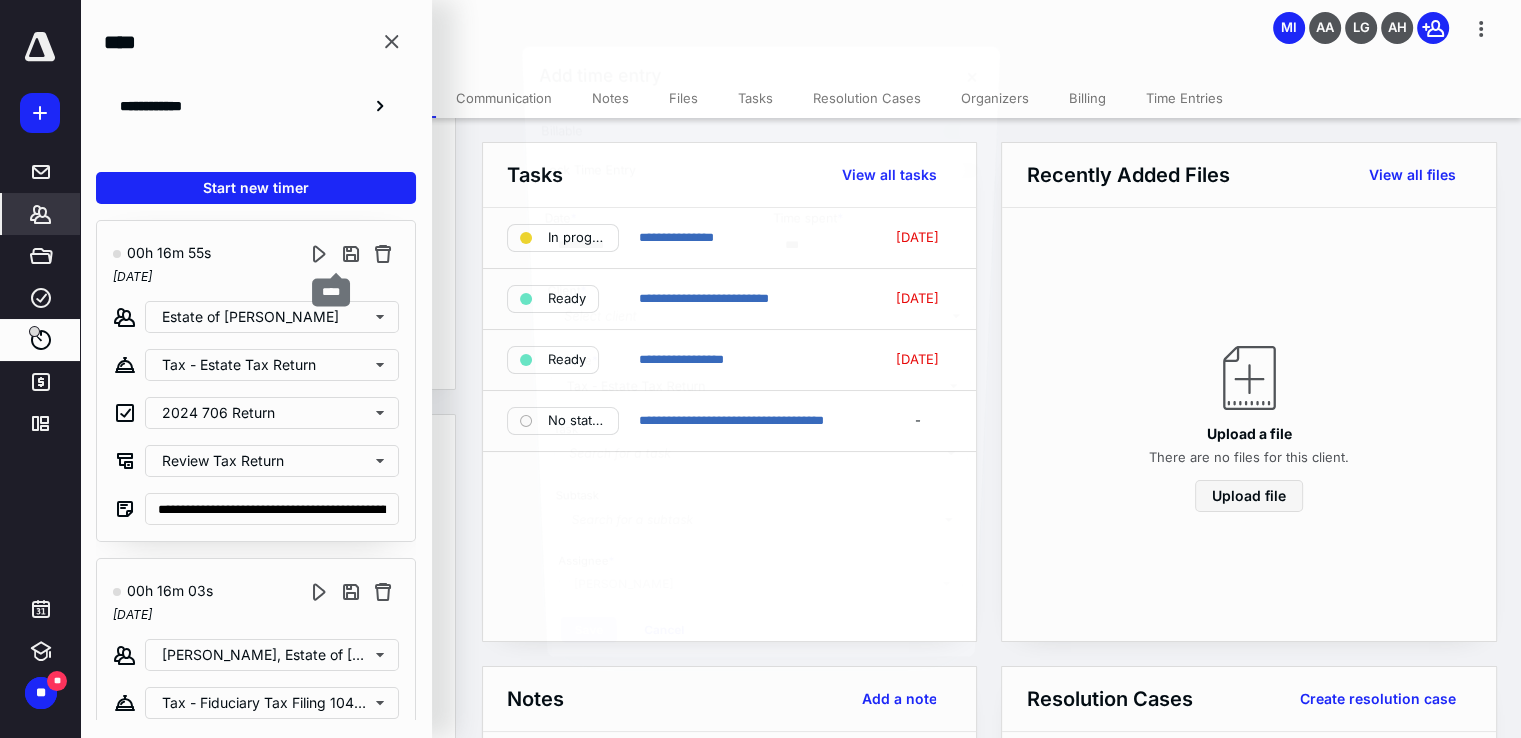type on "***" 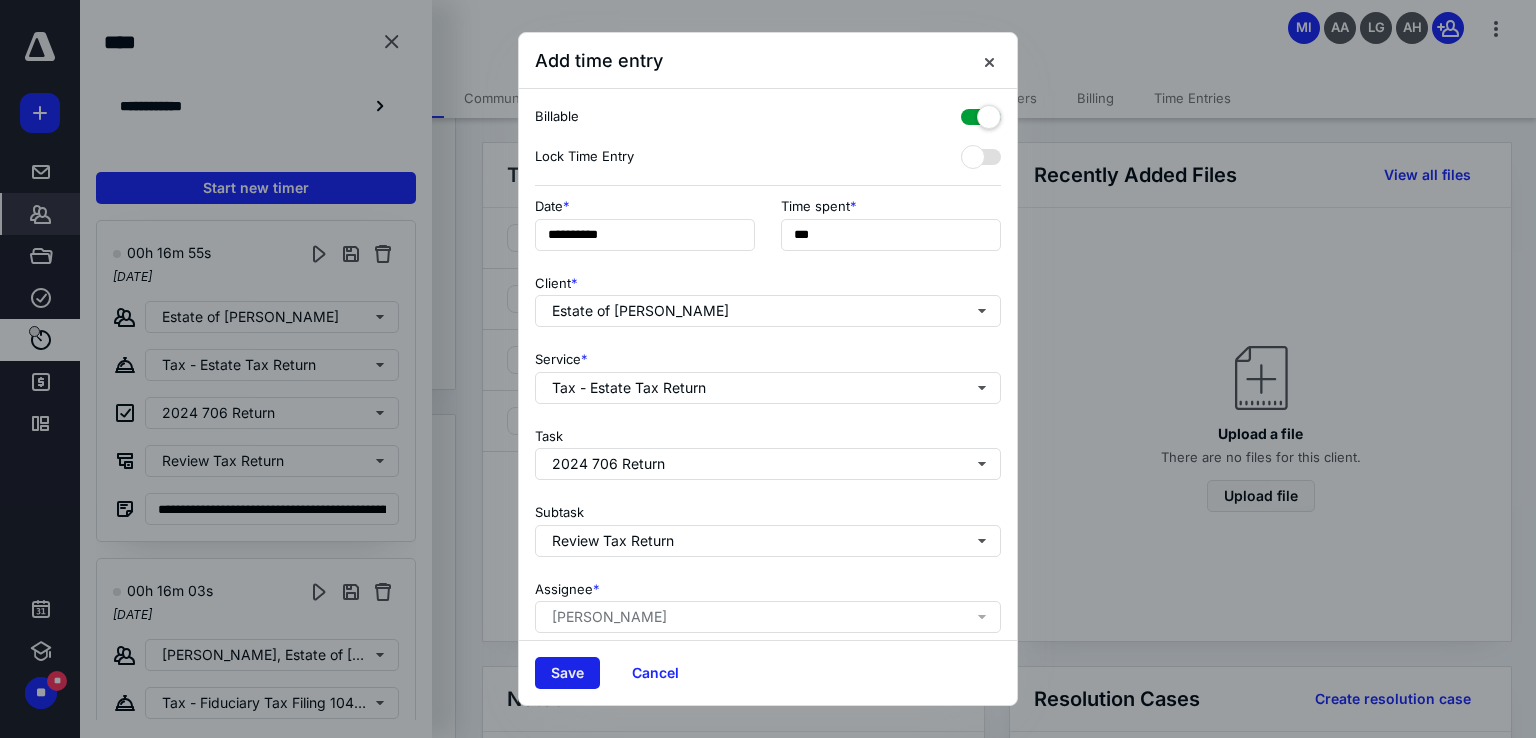 click on "Save" at bounding box center [567, 673] 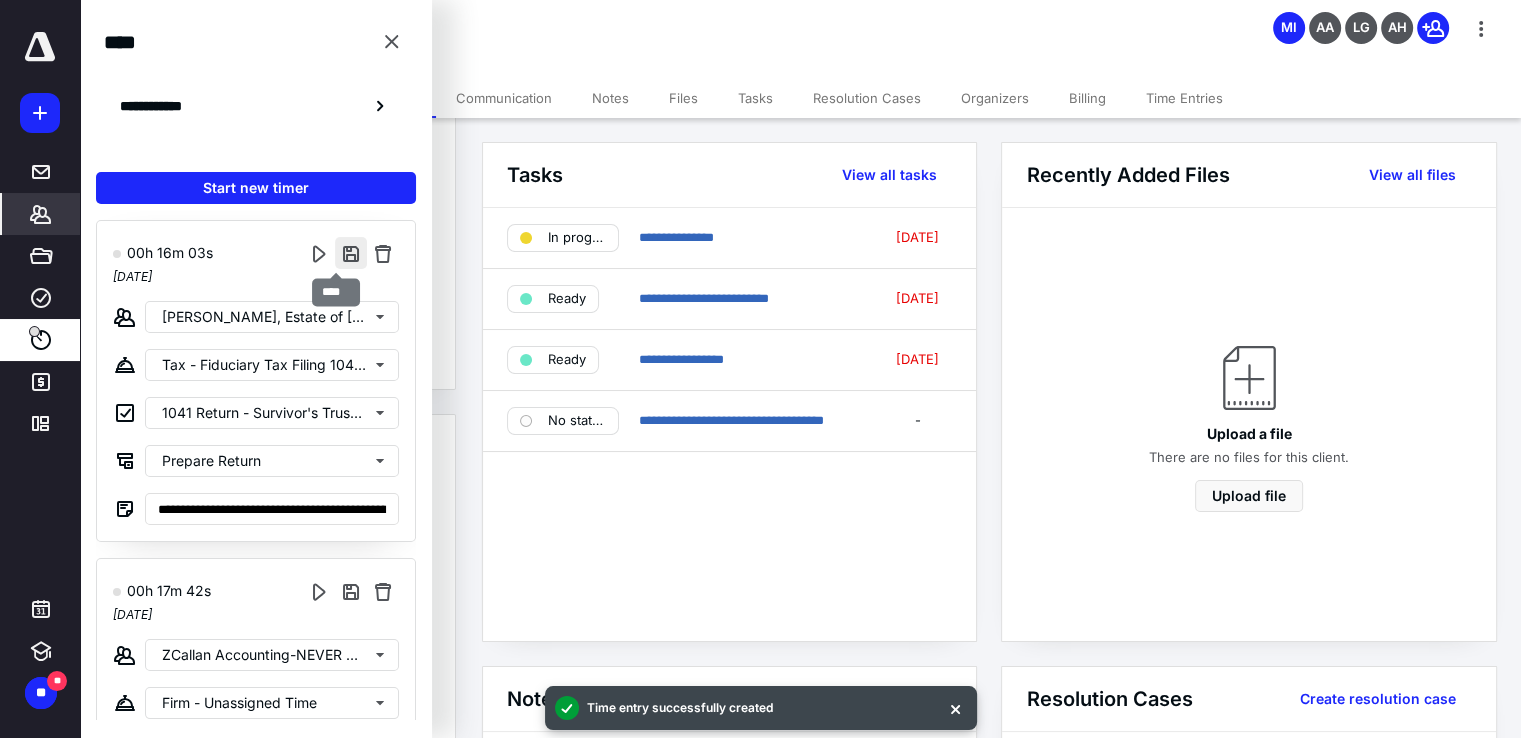 click at bounding box center (351, 253) 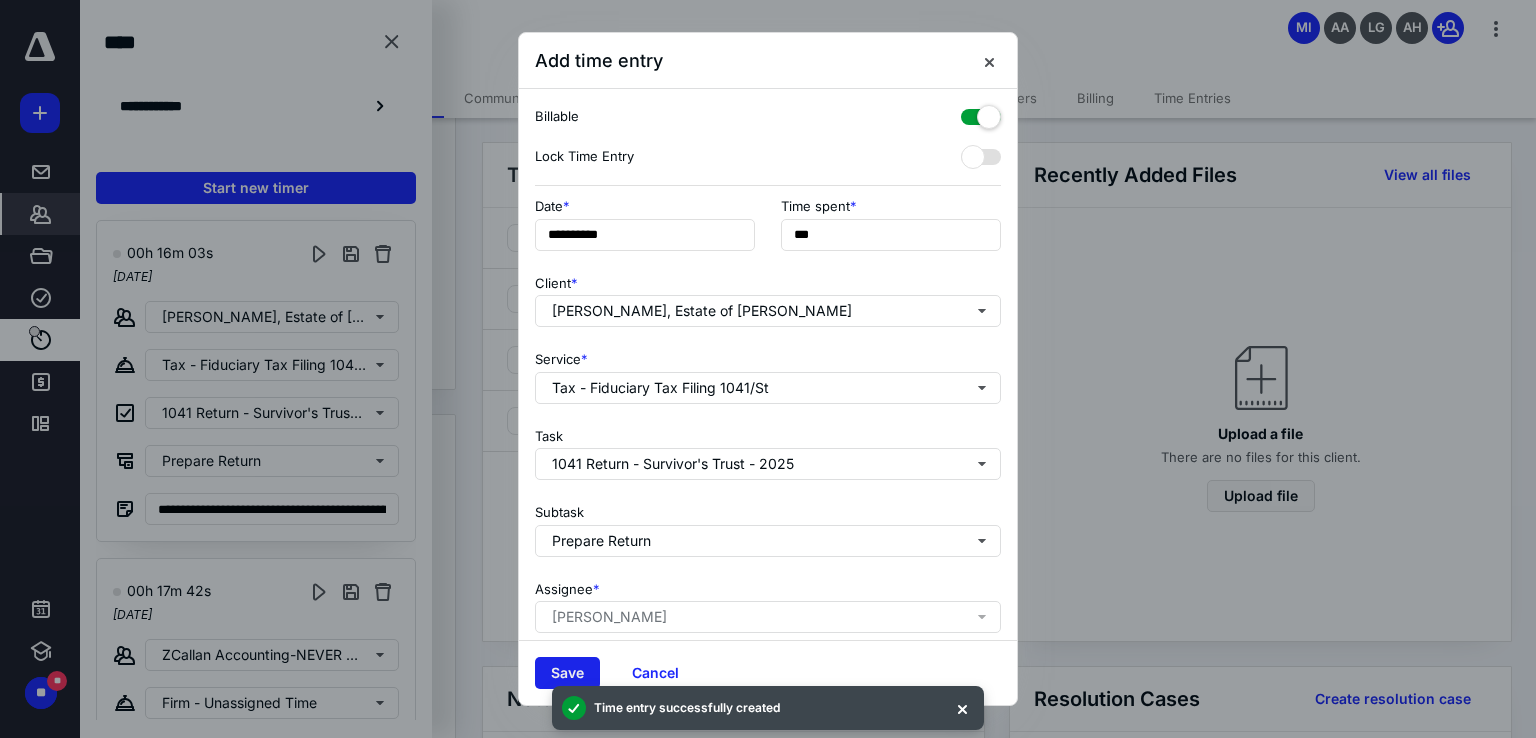click on "Save" at bounding box center [567, 673] 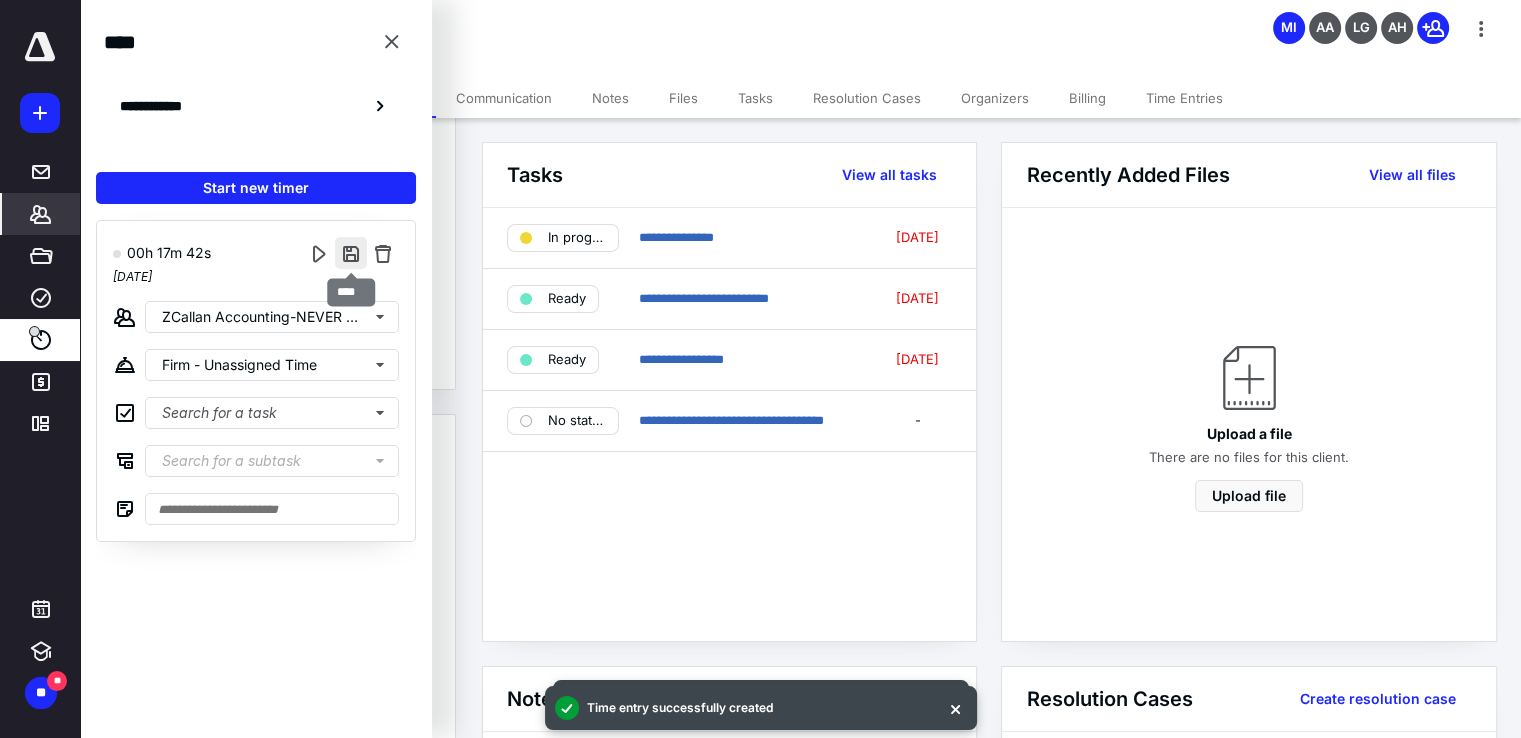 click at bounding box center [351, 253] 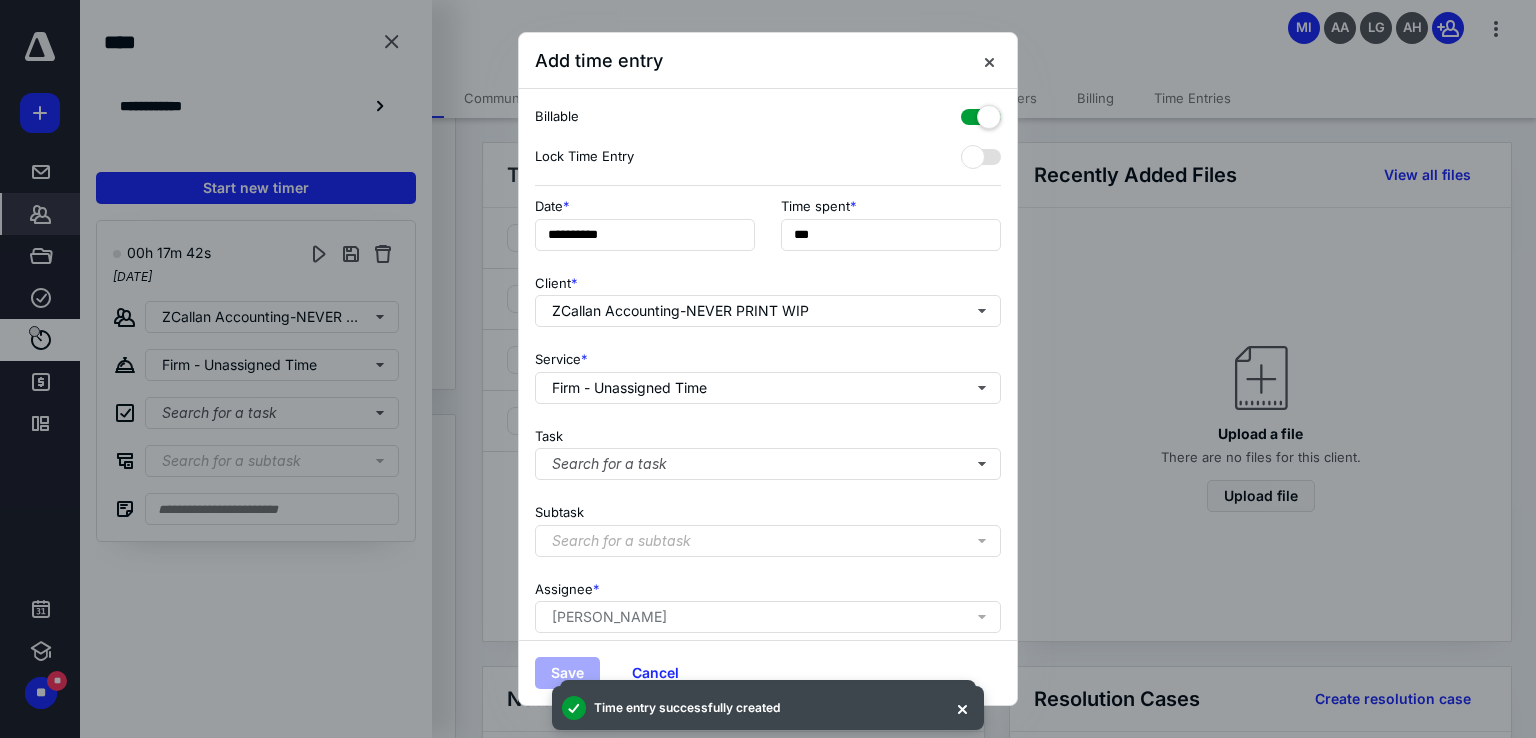 click at bounding box center [981, 113] 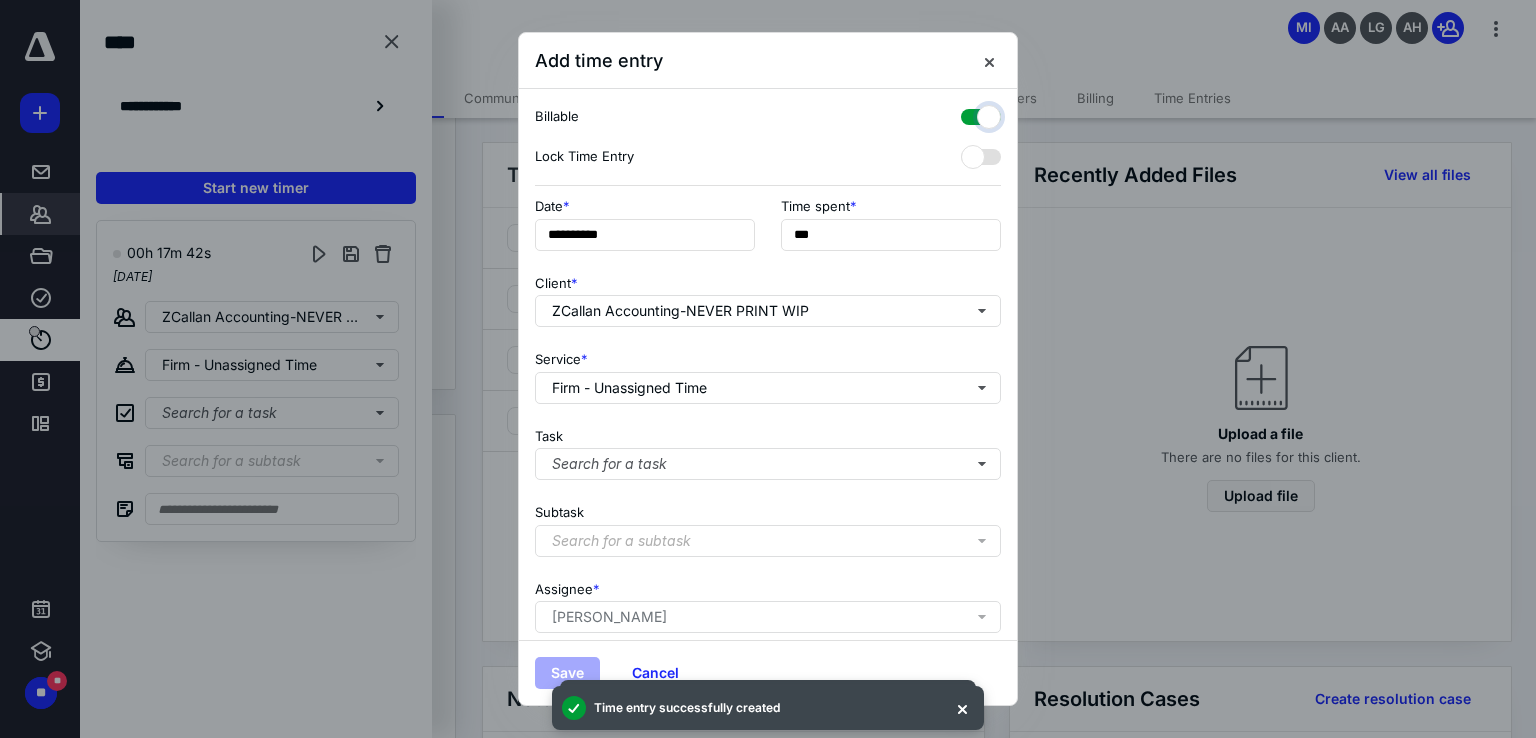 click at bounding box center [971, 114] 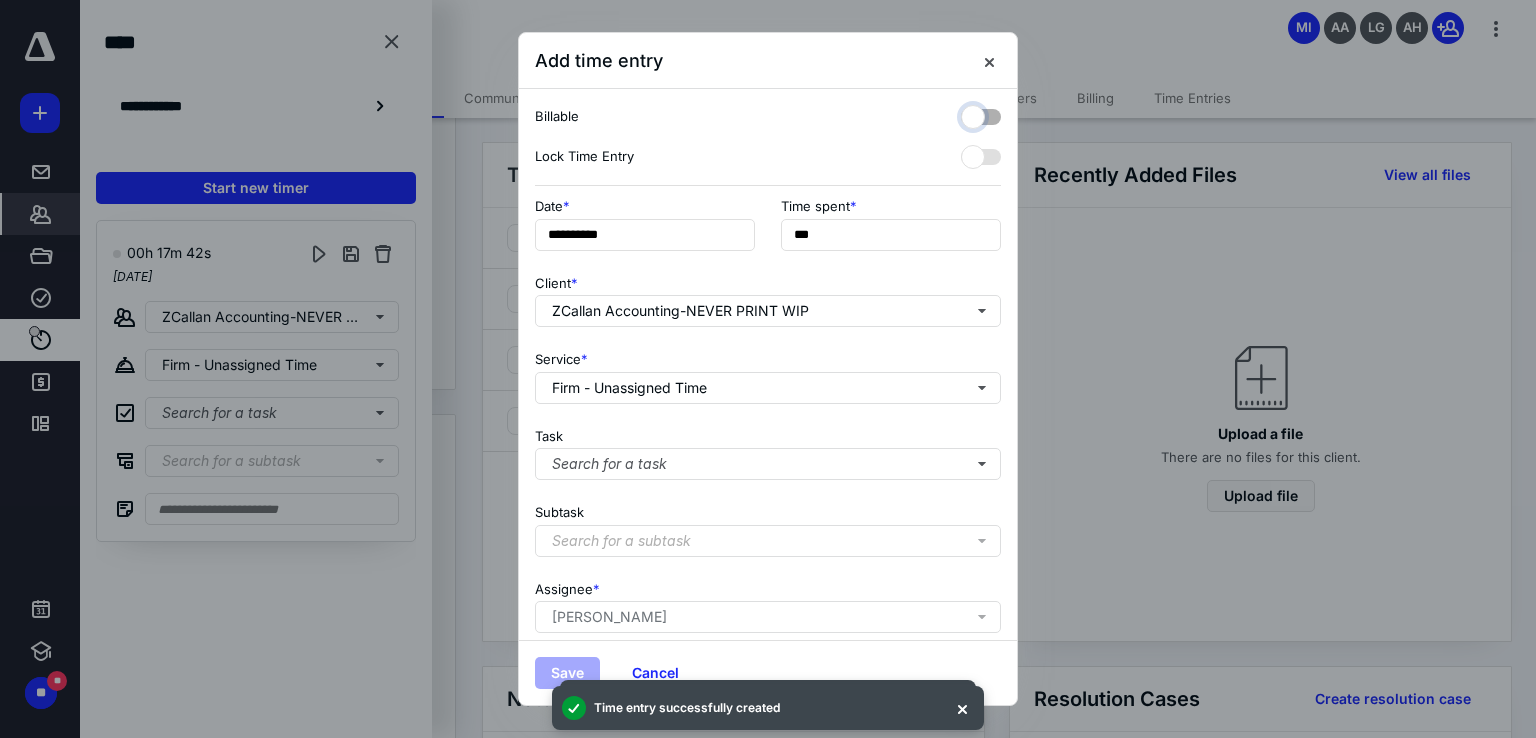 checkbox on "false" 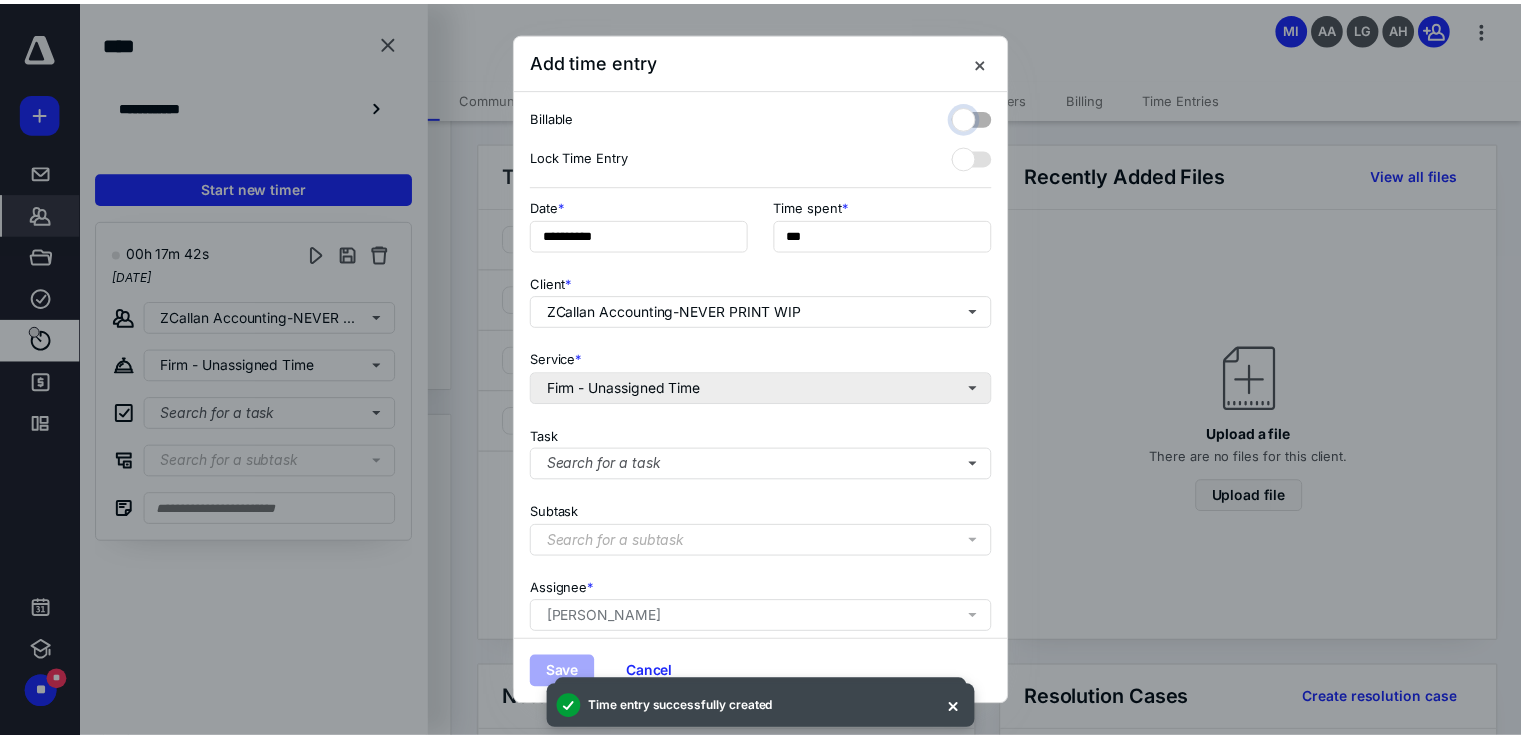 scroll, scrollTop: 163, scrollLeft: 0, axis: vertical 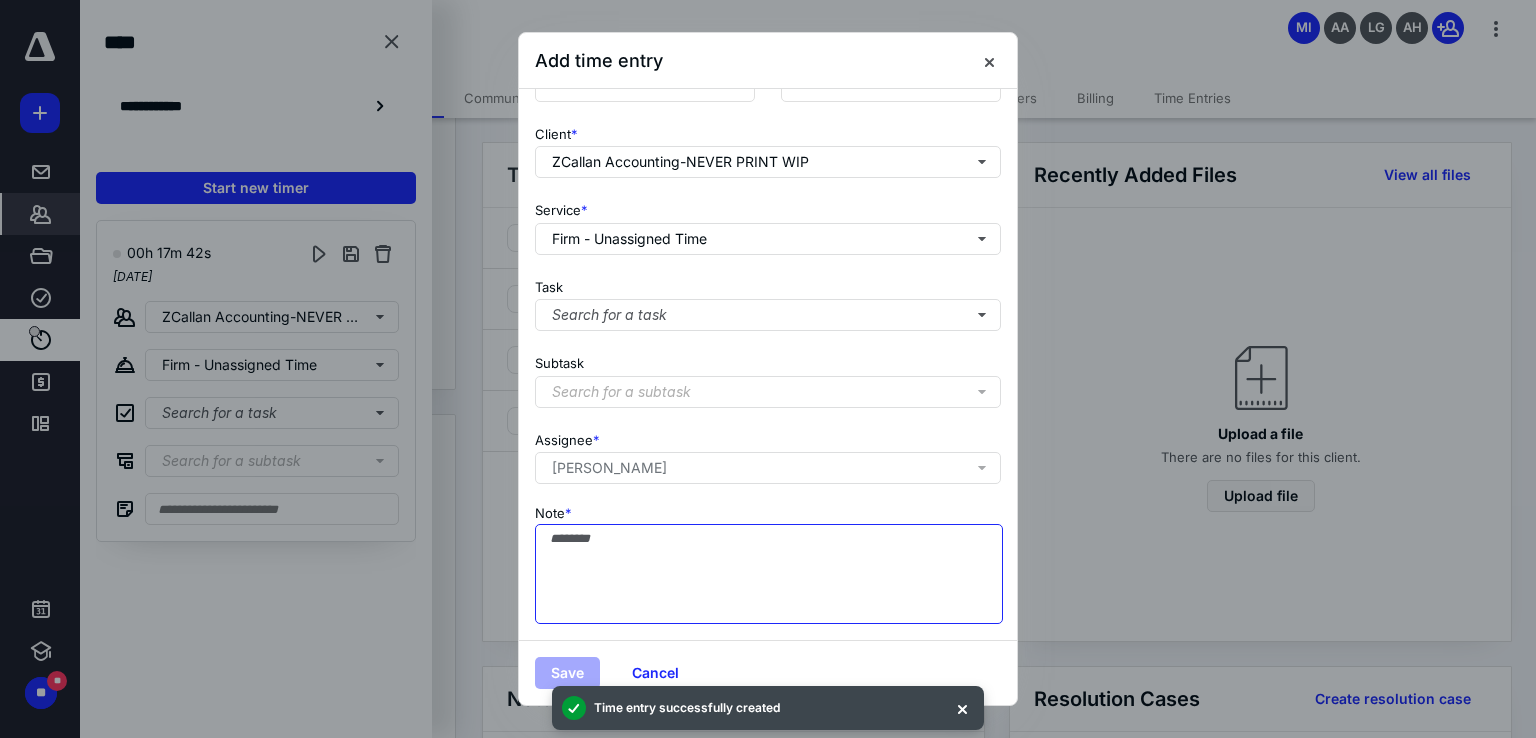 click on "Note *" at bounding box center (769, 574) 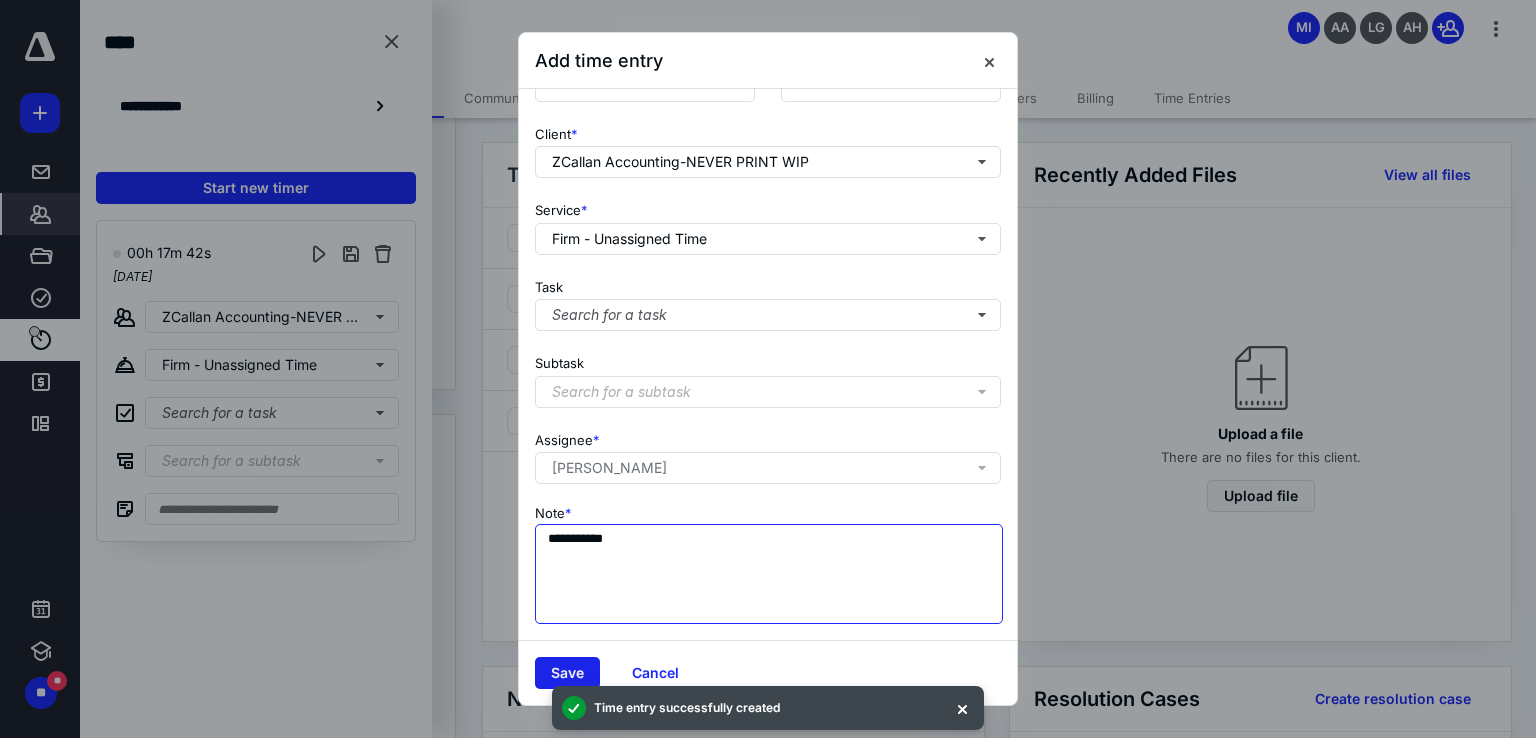type on "**********" 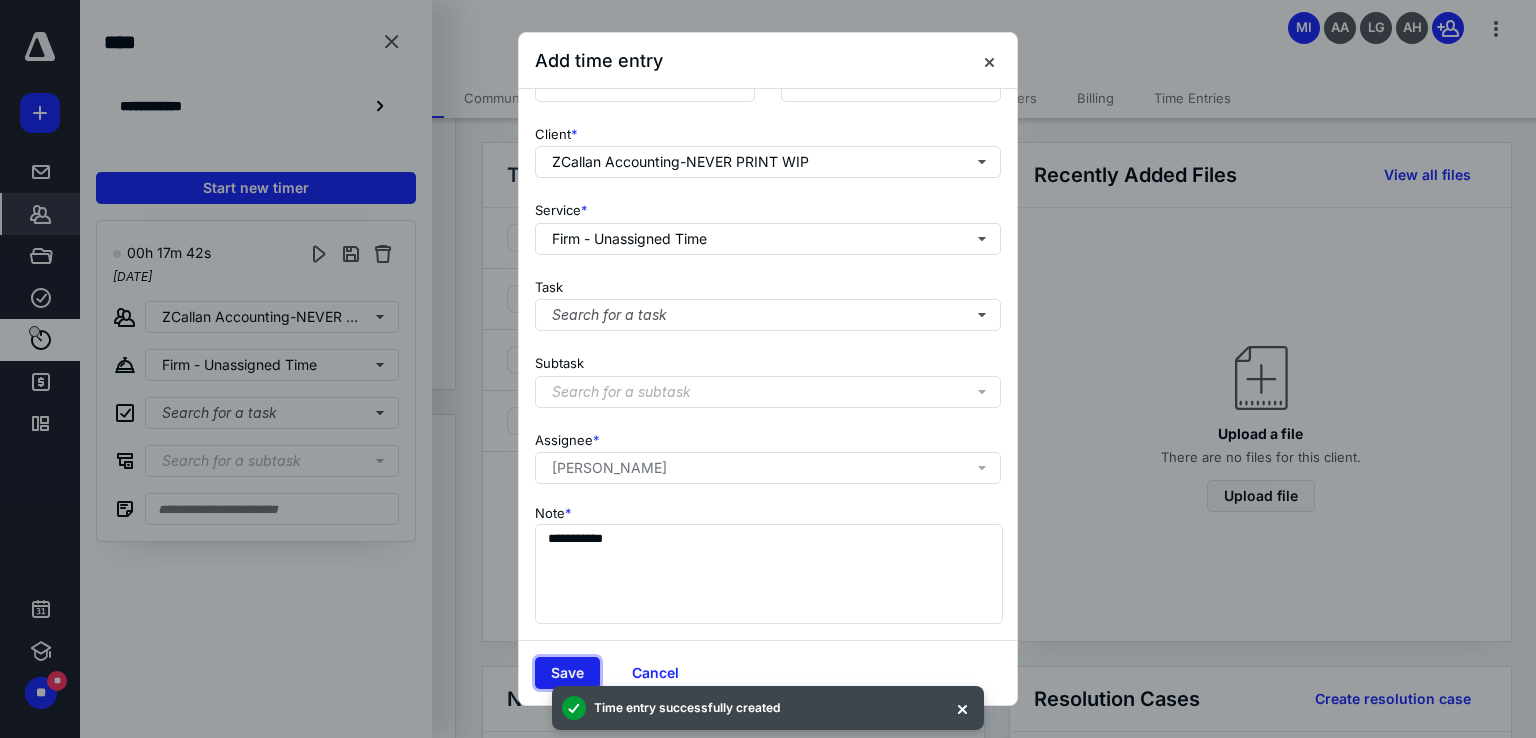 click on "Save" at bounding box center (567, 673) 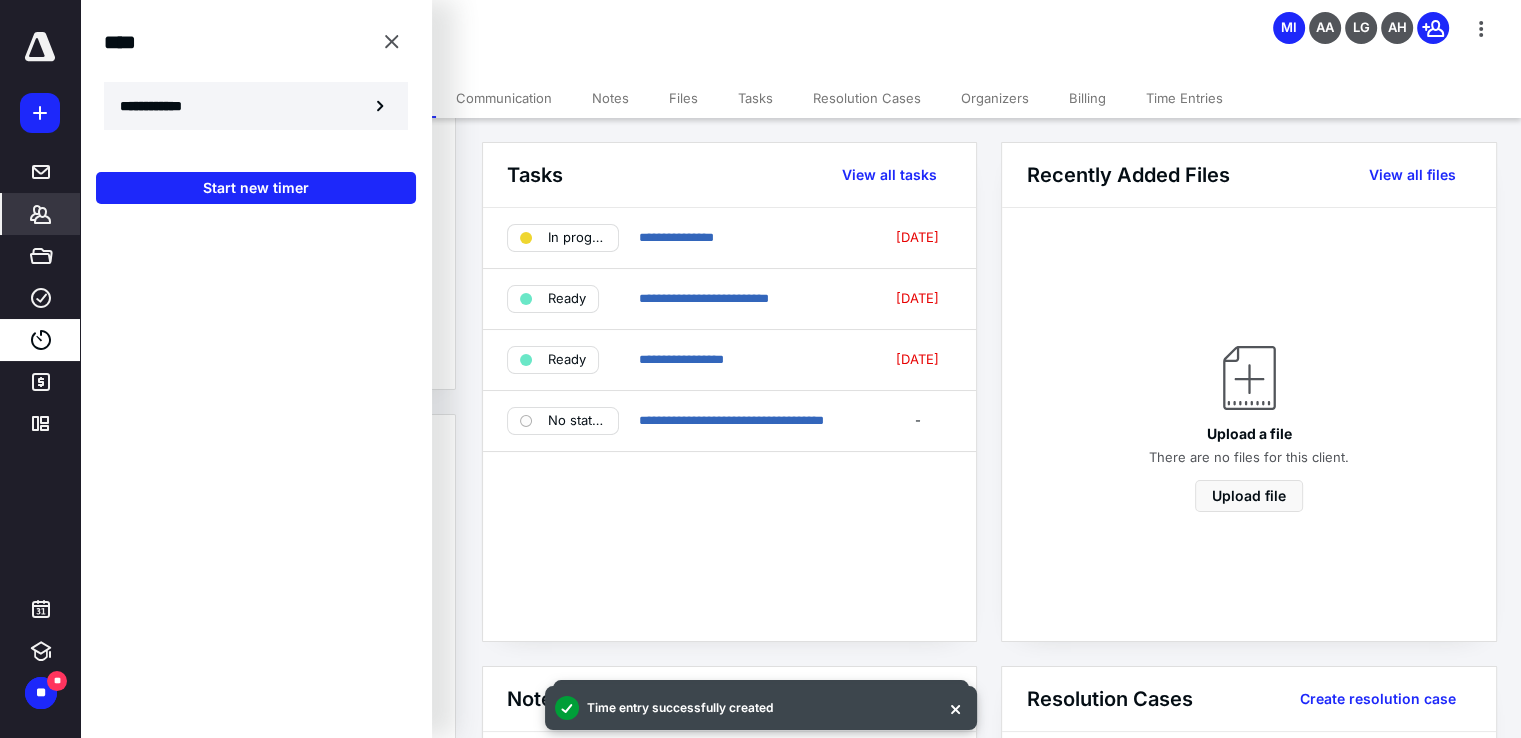 click on "**********" at bounding box center (162, 106) 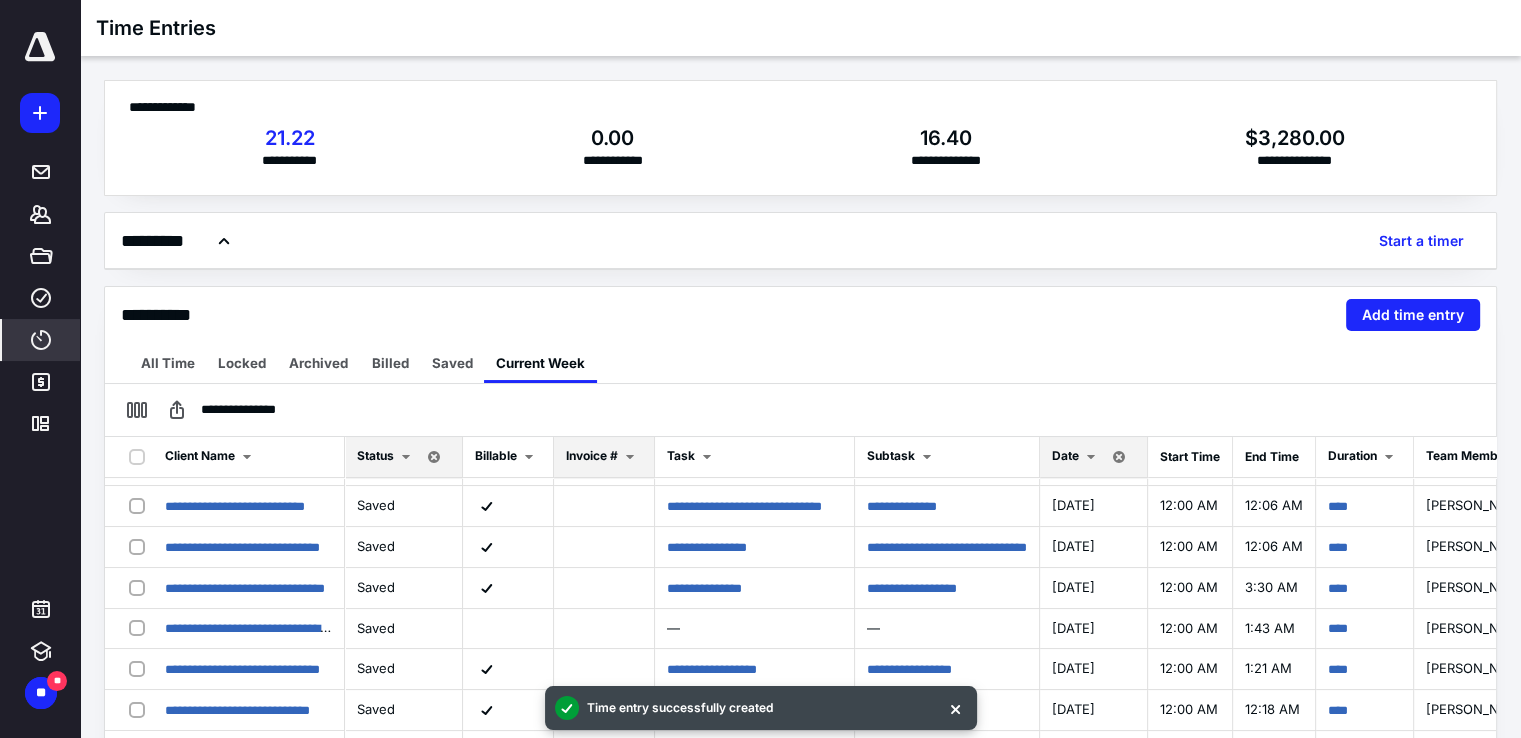 scroll, scrollTop: 462, scrollLeft: 0, axis: vertical 